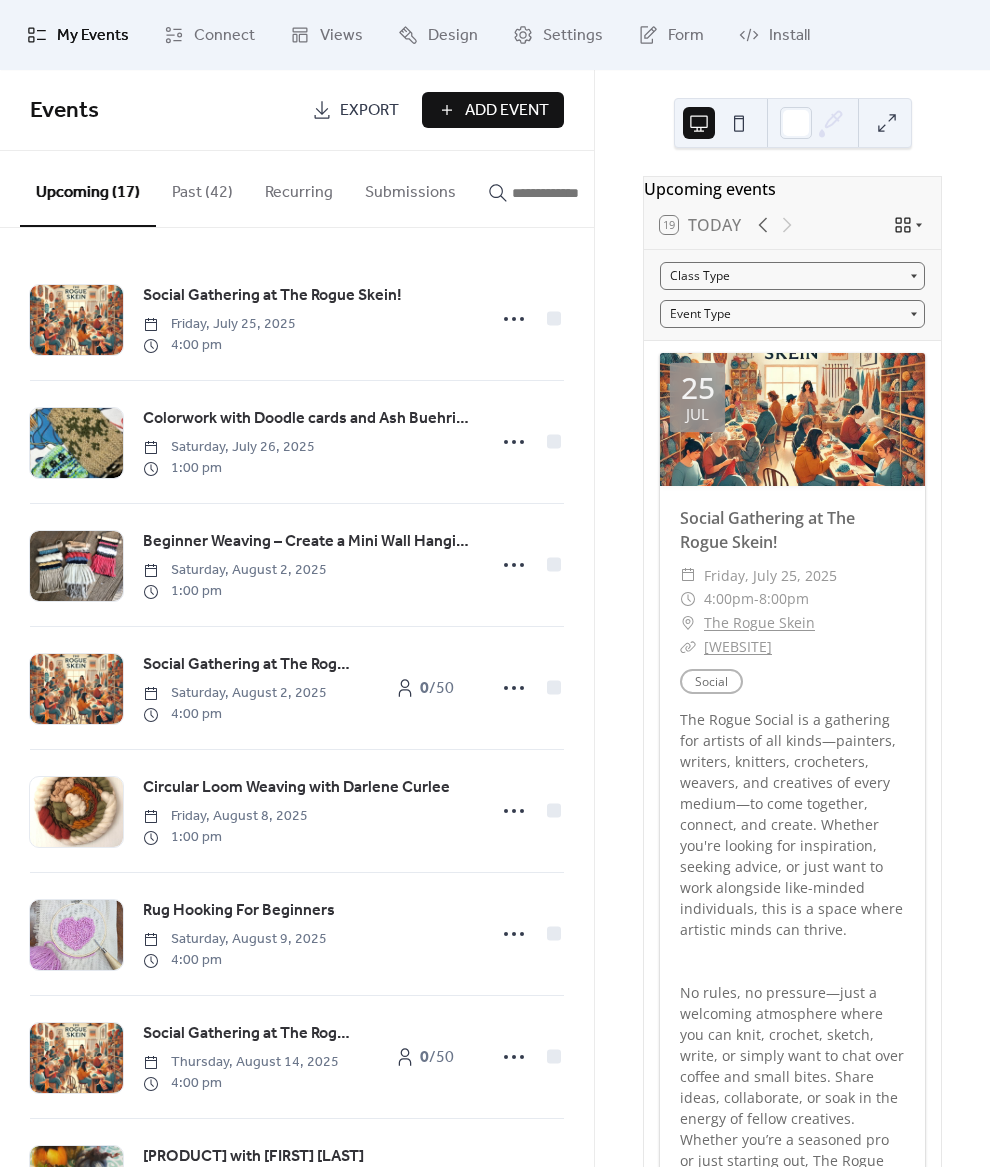 scroll, scrollTop: 0, scrollLeft: 0, axis: both 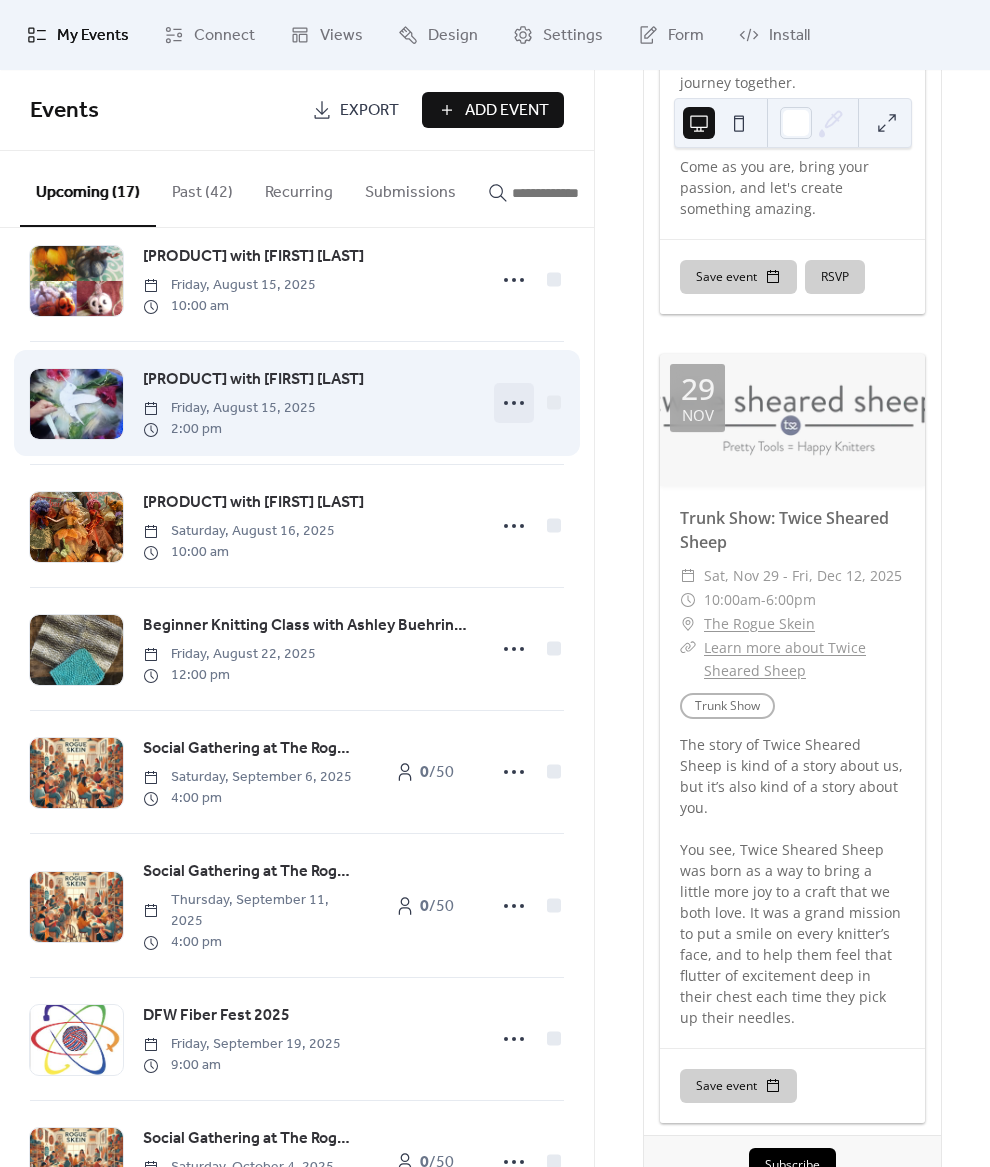 click 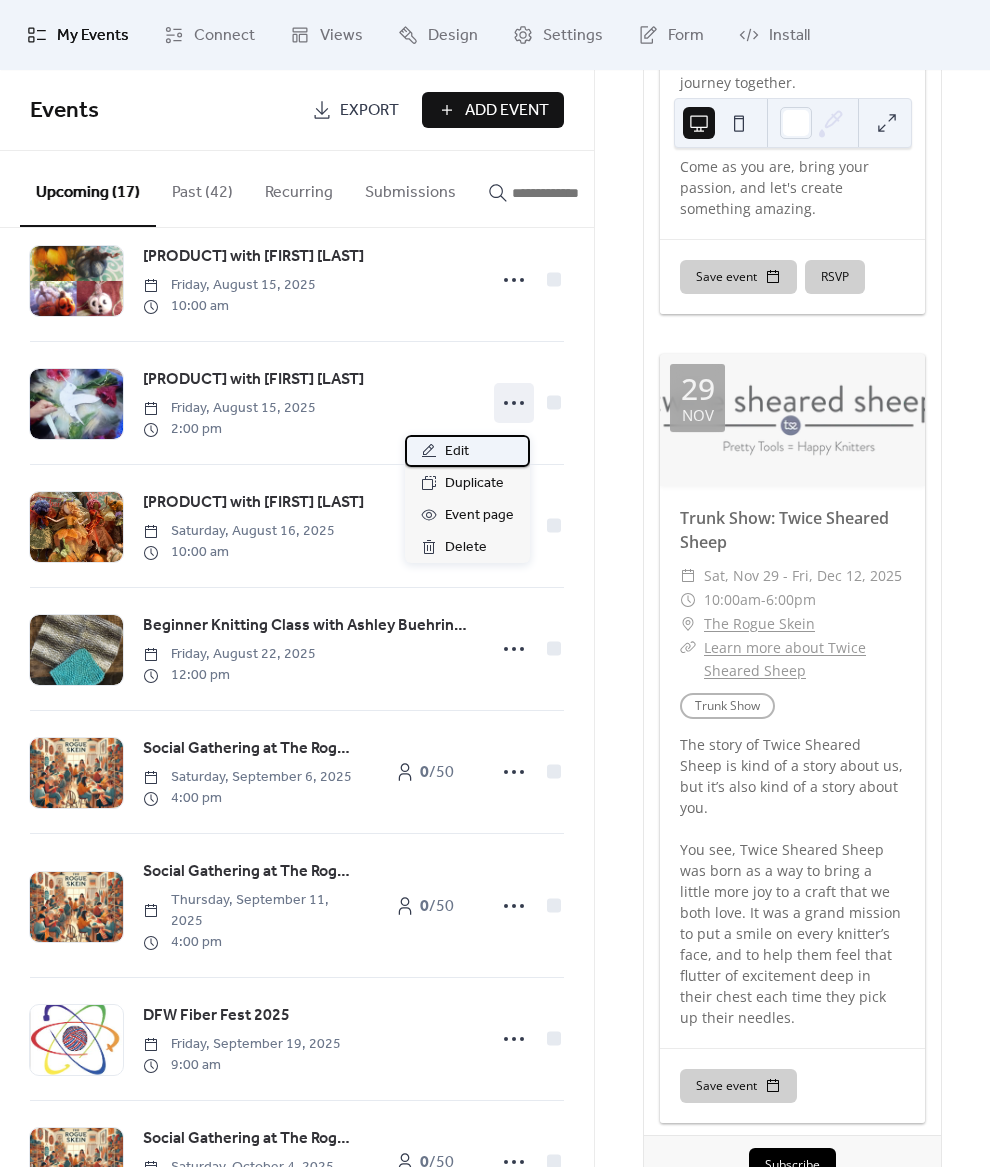 click on "Edit" at bounding box center [467, 451] 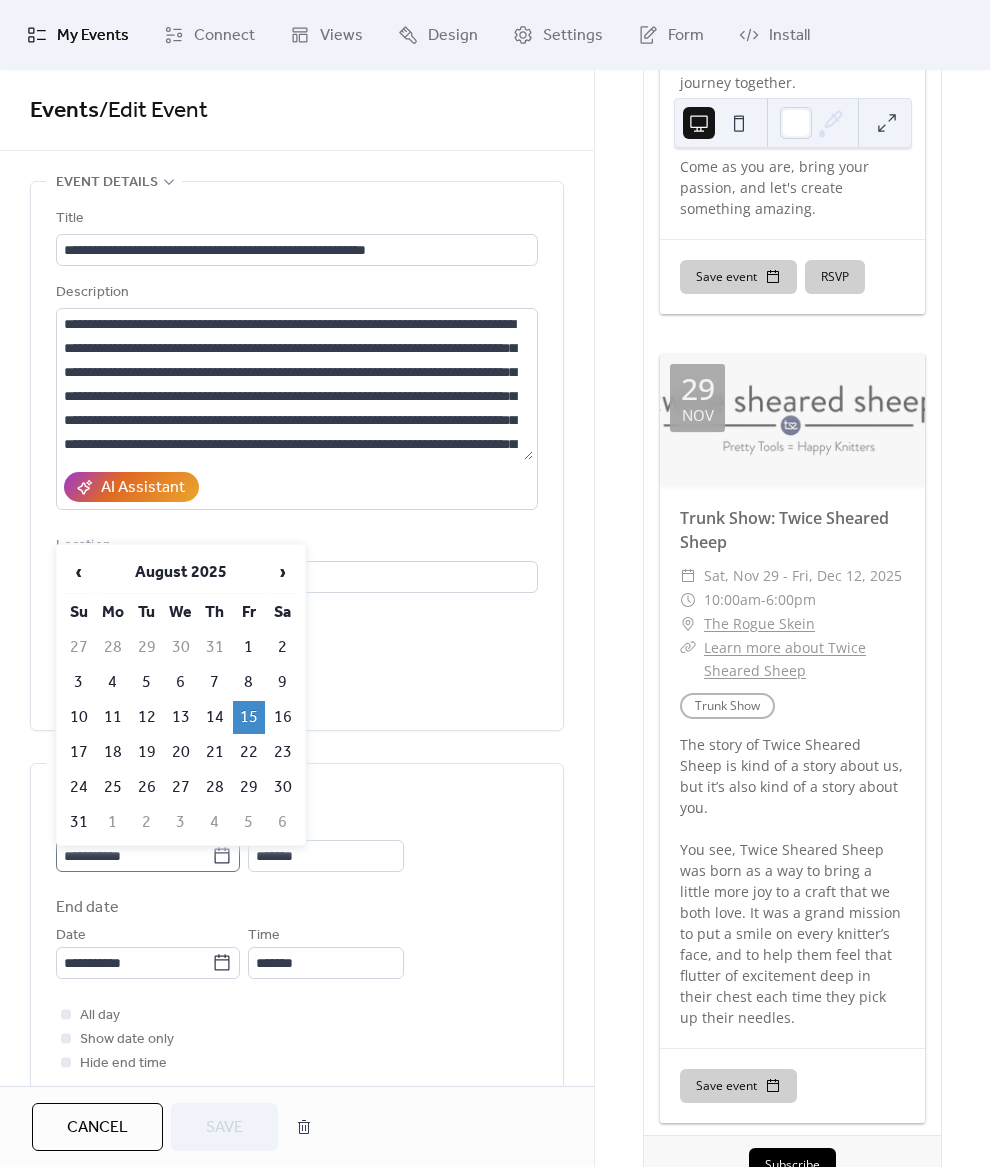 click on "**********" at bounding box center [148, 856] 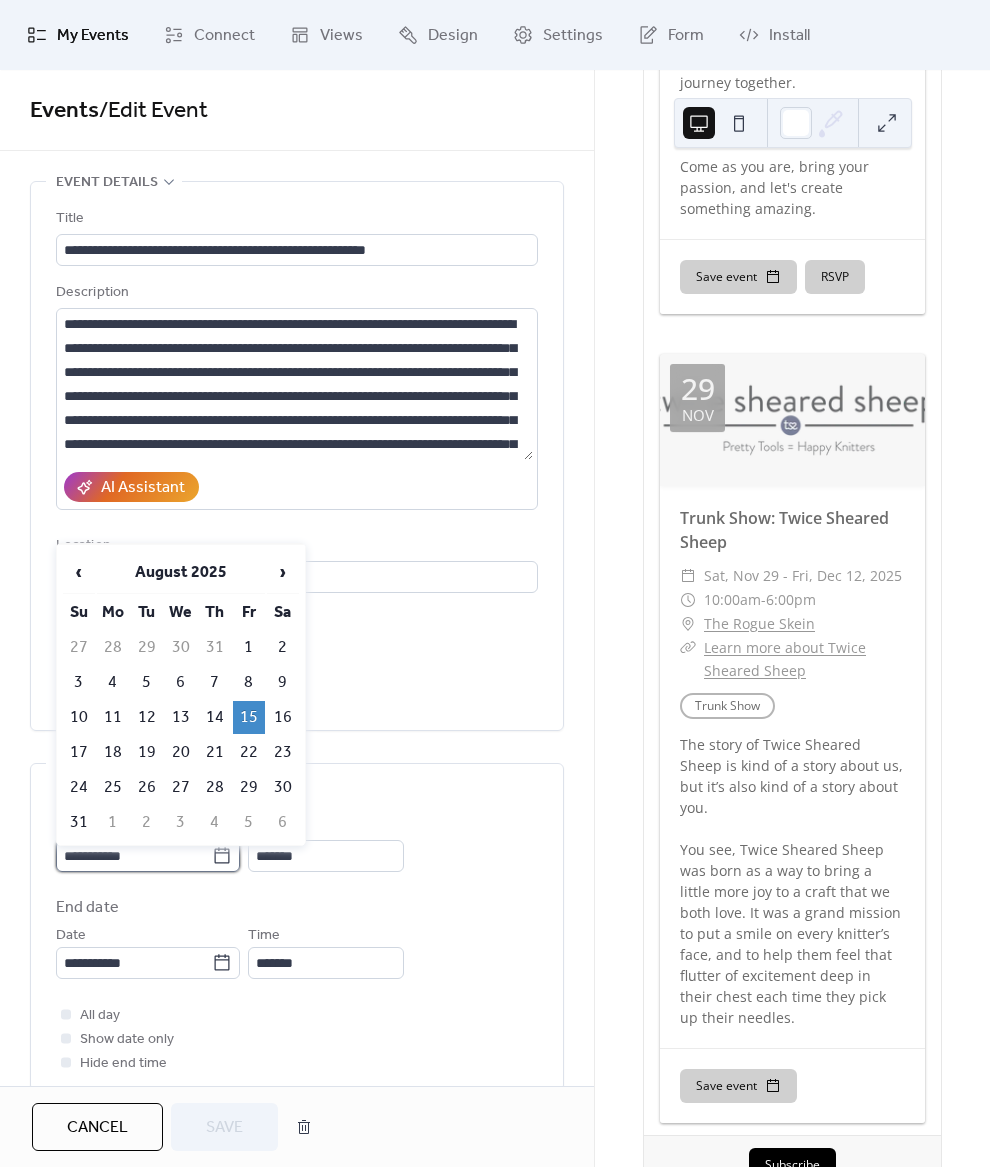 click on "**********" at bounding box center [134, 856] 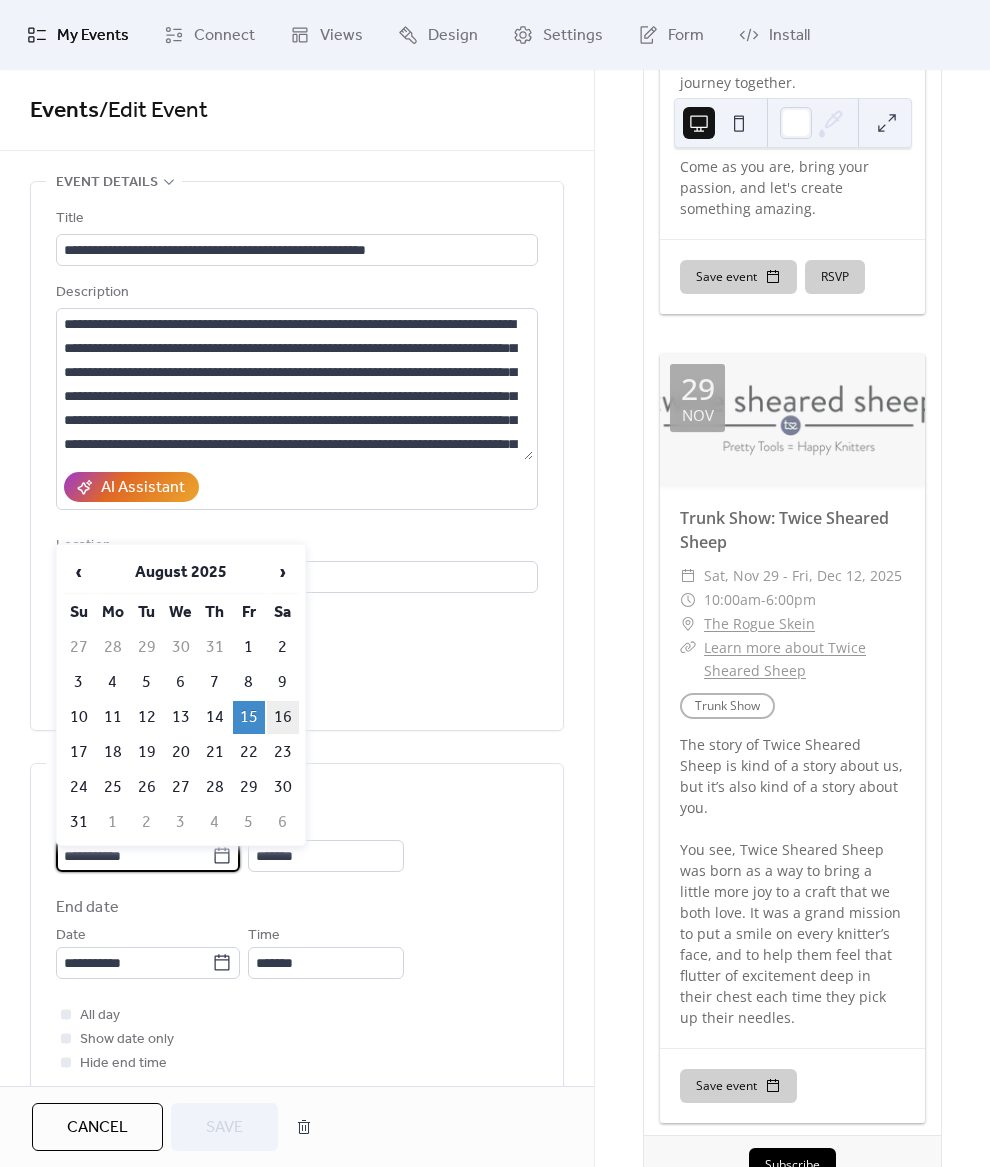 click on "16" at bounding box center (283, 717) 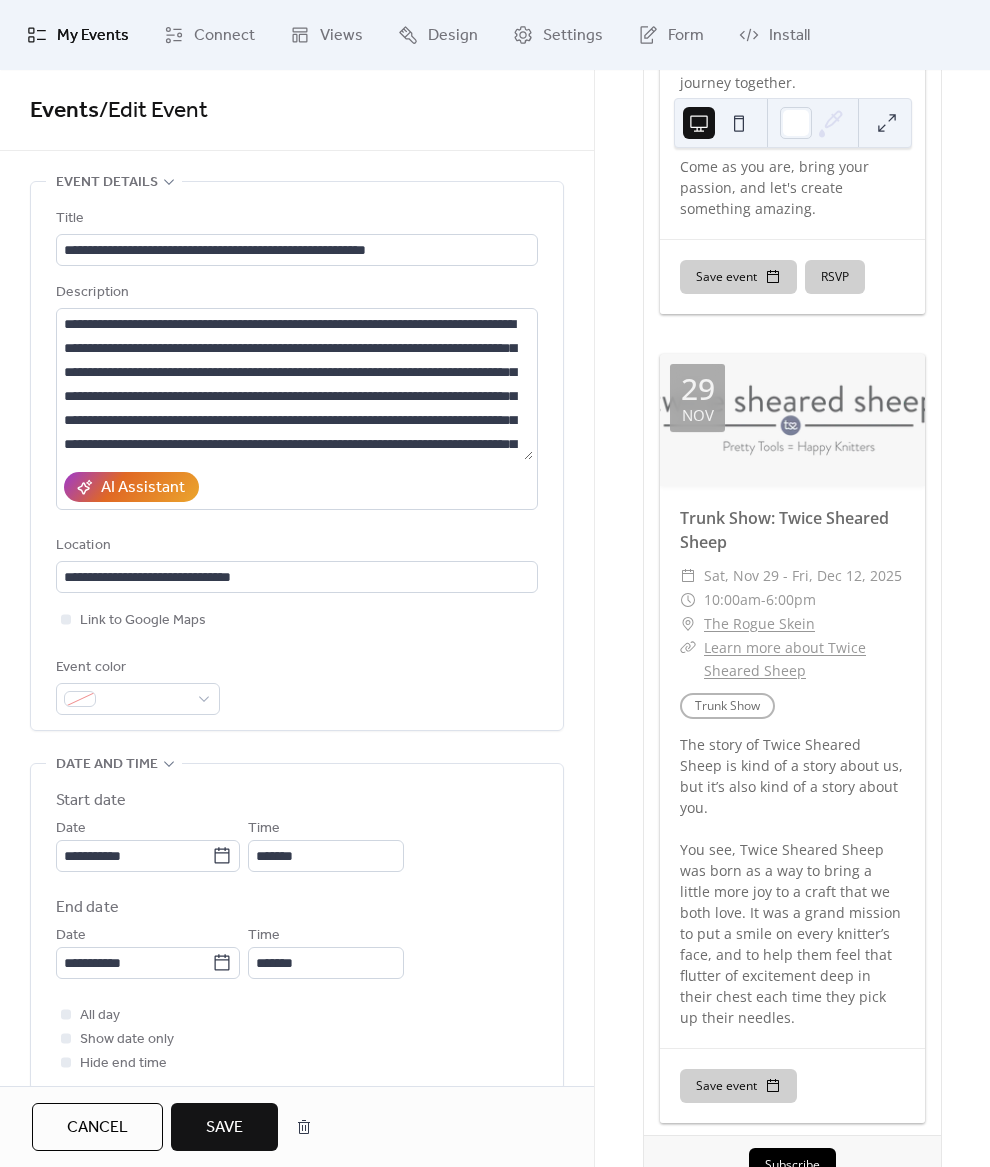 click on "Save" at bounding box center [224, 1128] 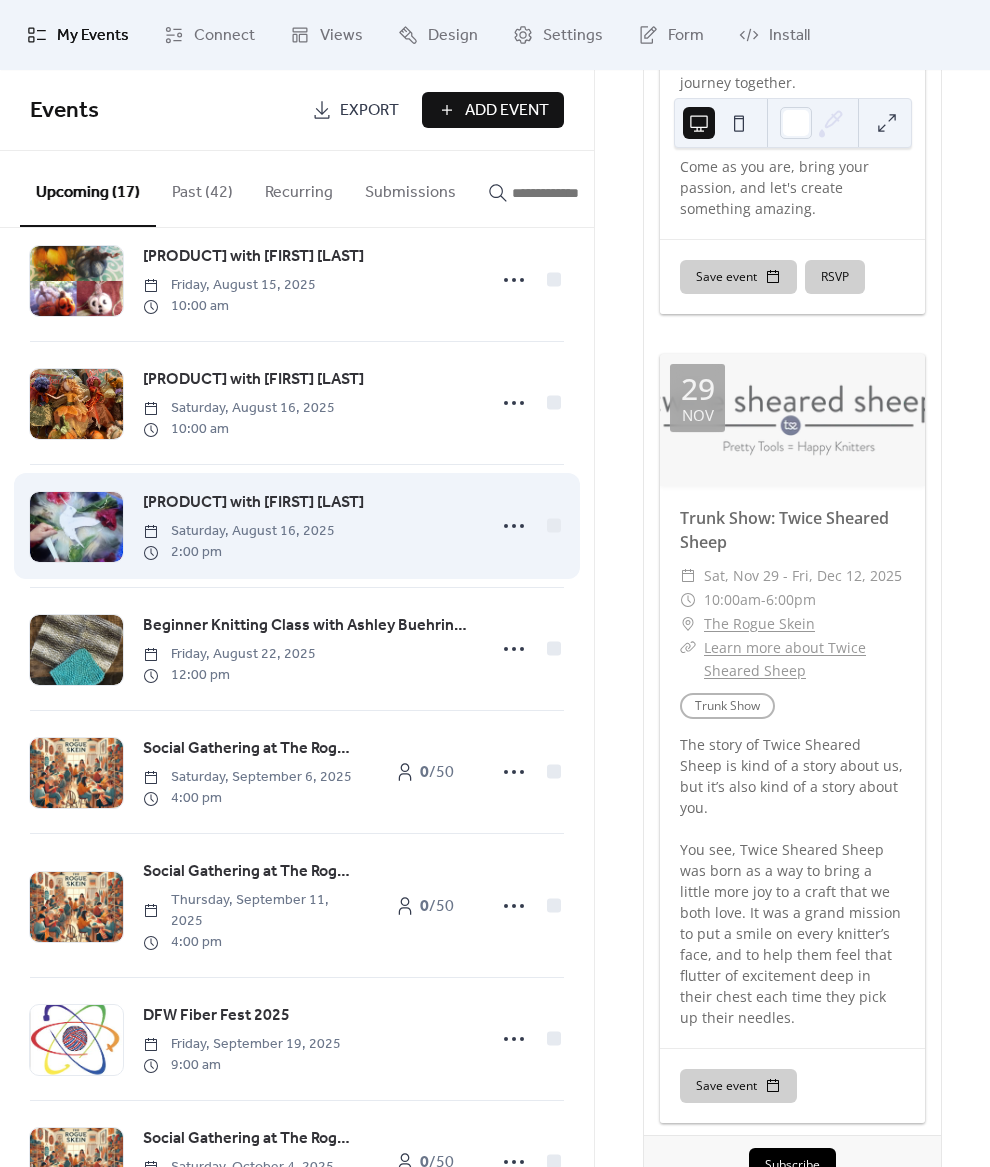 scroll, scrollTop: 800, scrollLeft: 0, axis: vertical 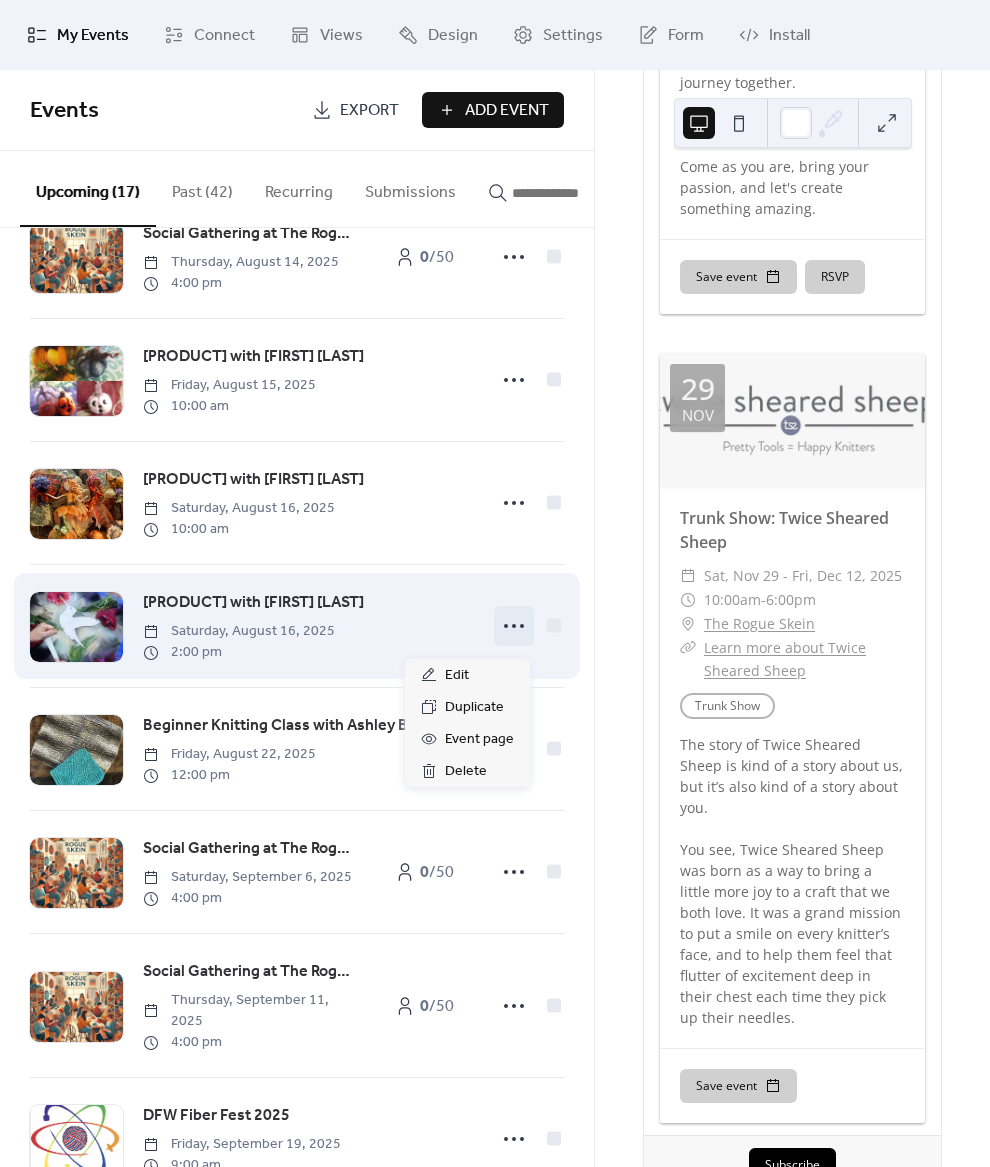 click 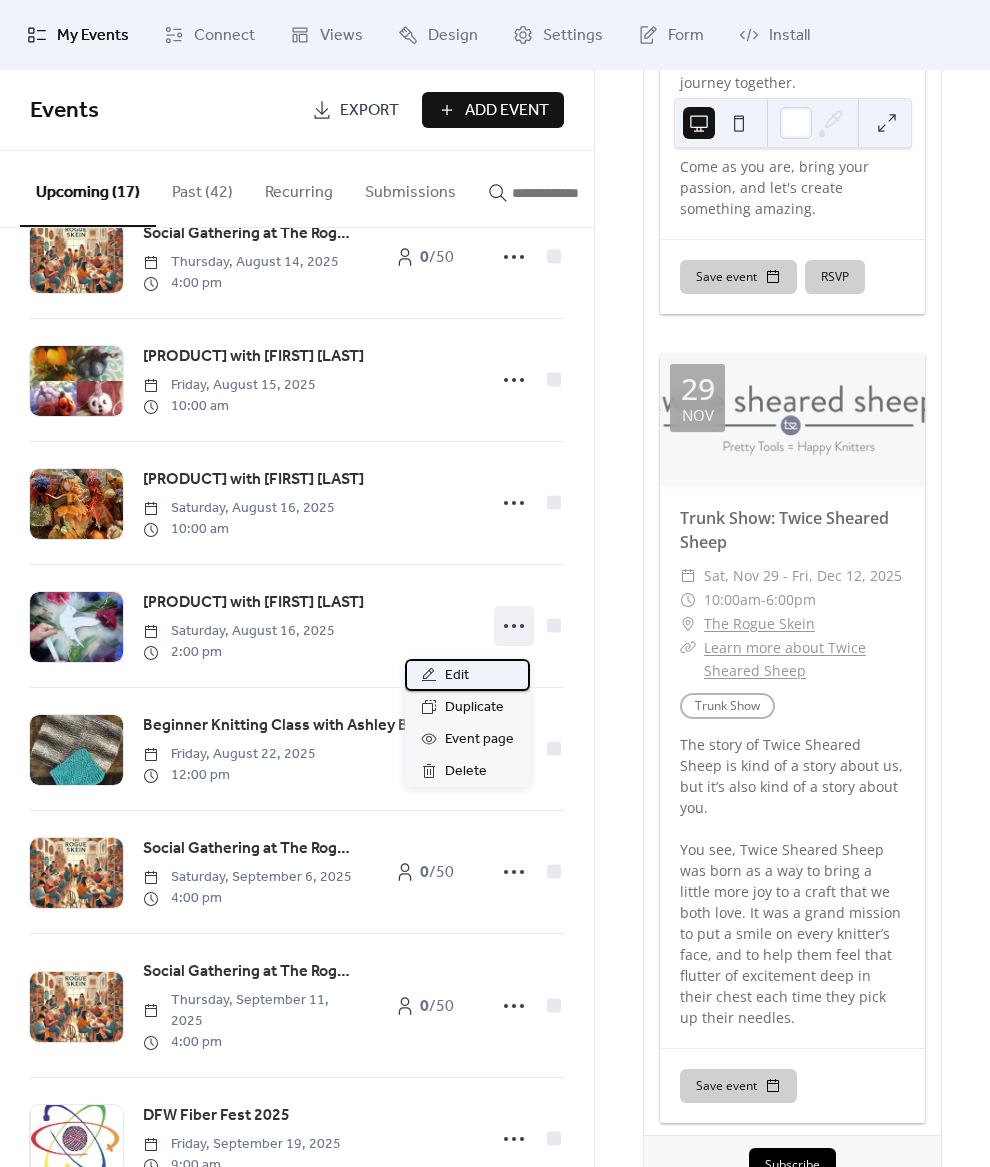 click on "Edit" at bounding box center [467, 675] 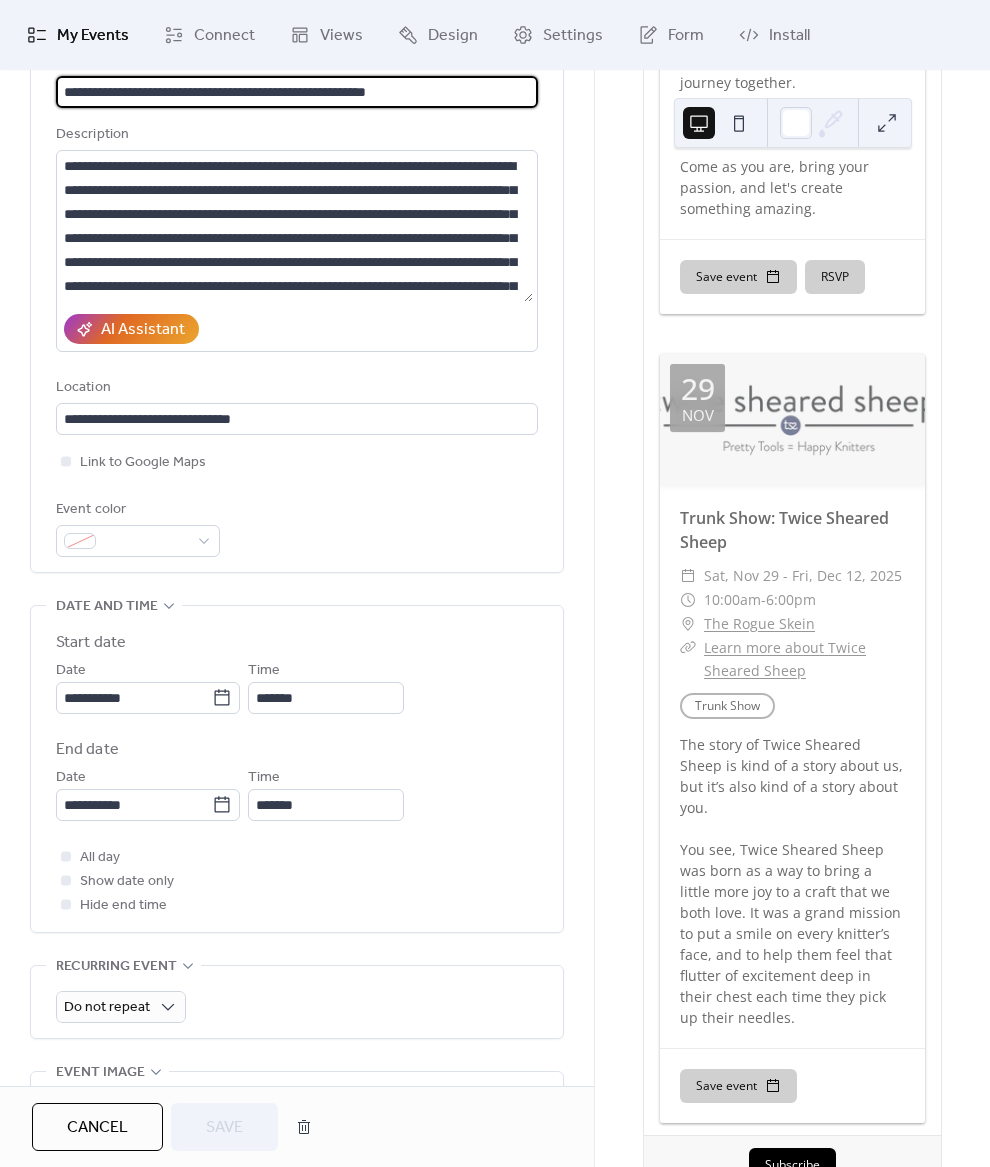 scroll, scrollTop: 0, scrollLeft: 0, axis: both 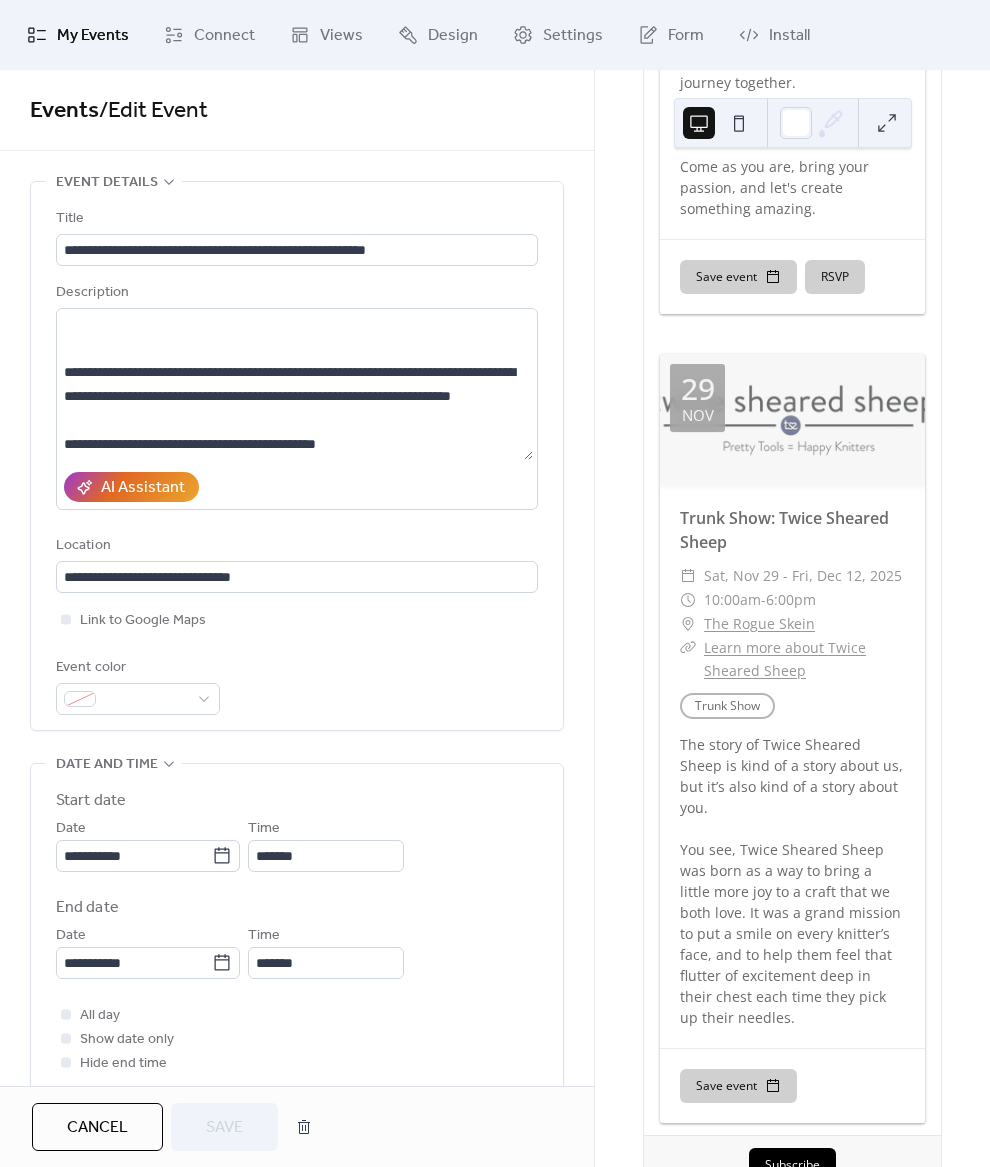 click on "Cancel" at bounding box center (97, 1128) 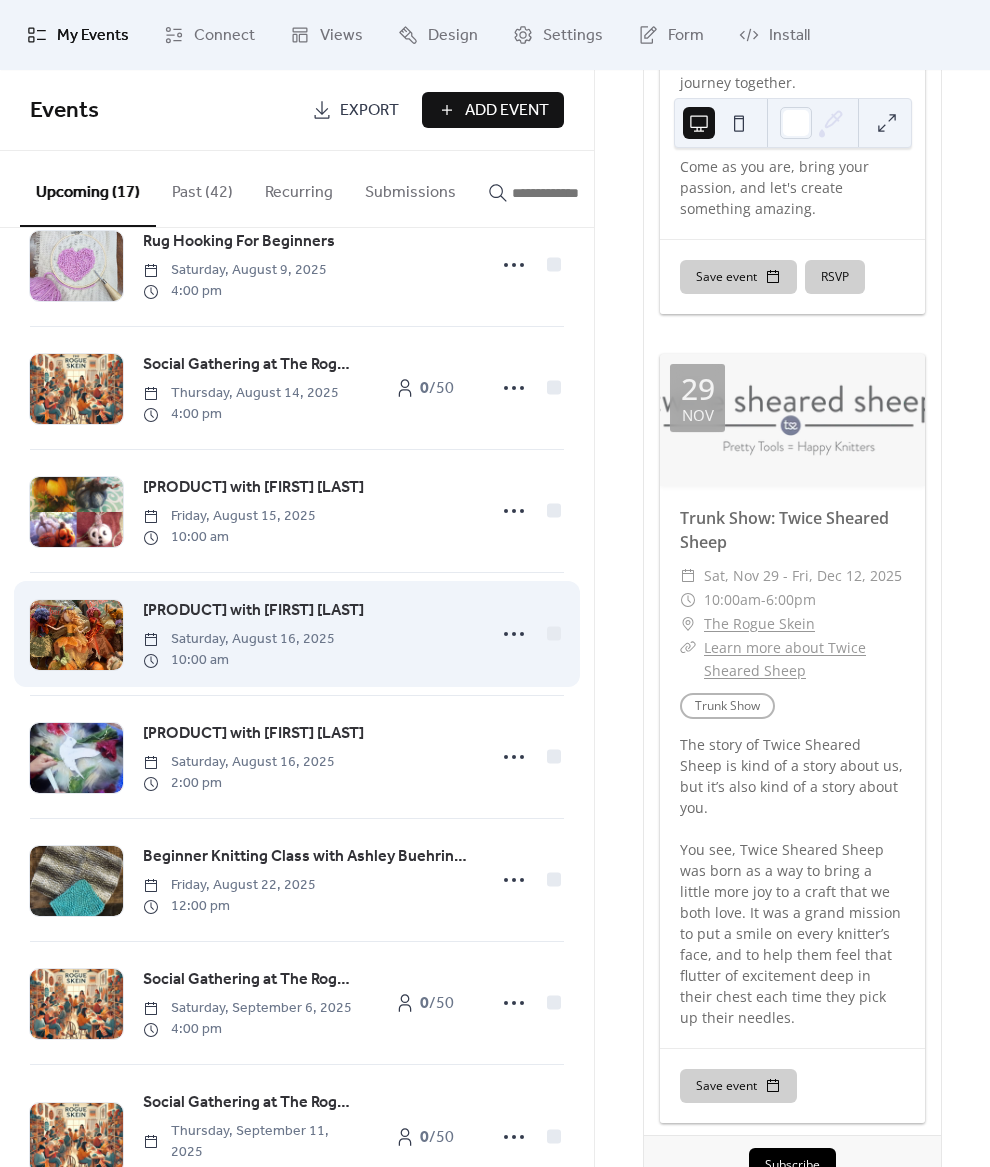 scroll, scrollTop: 700, scrollLeft: 0, axis: vertical 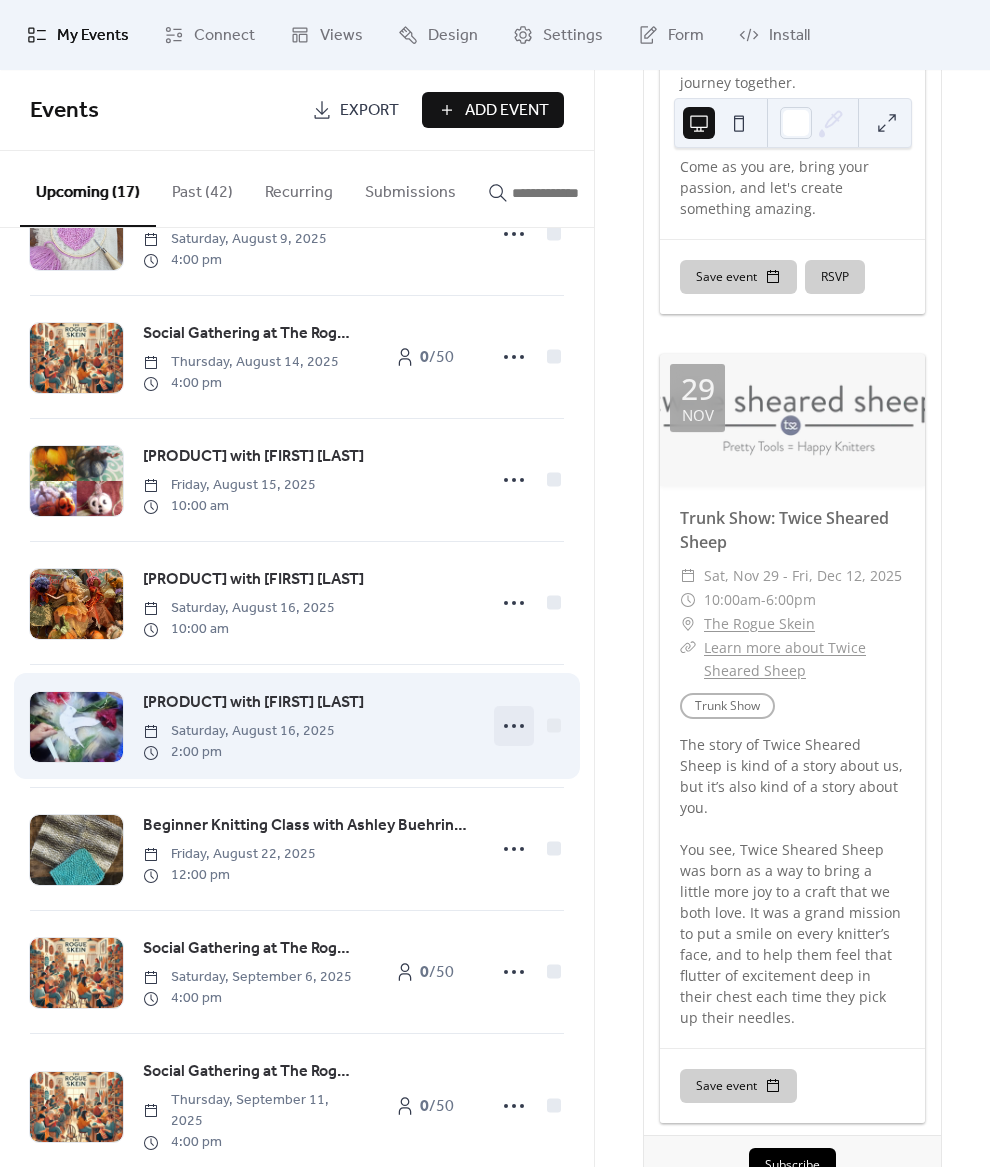 click 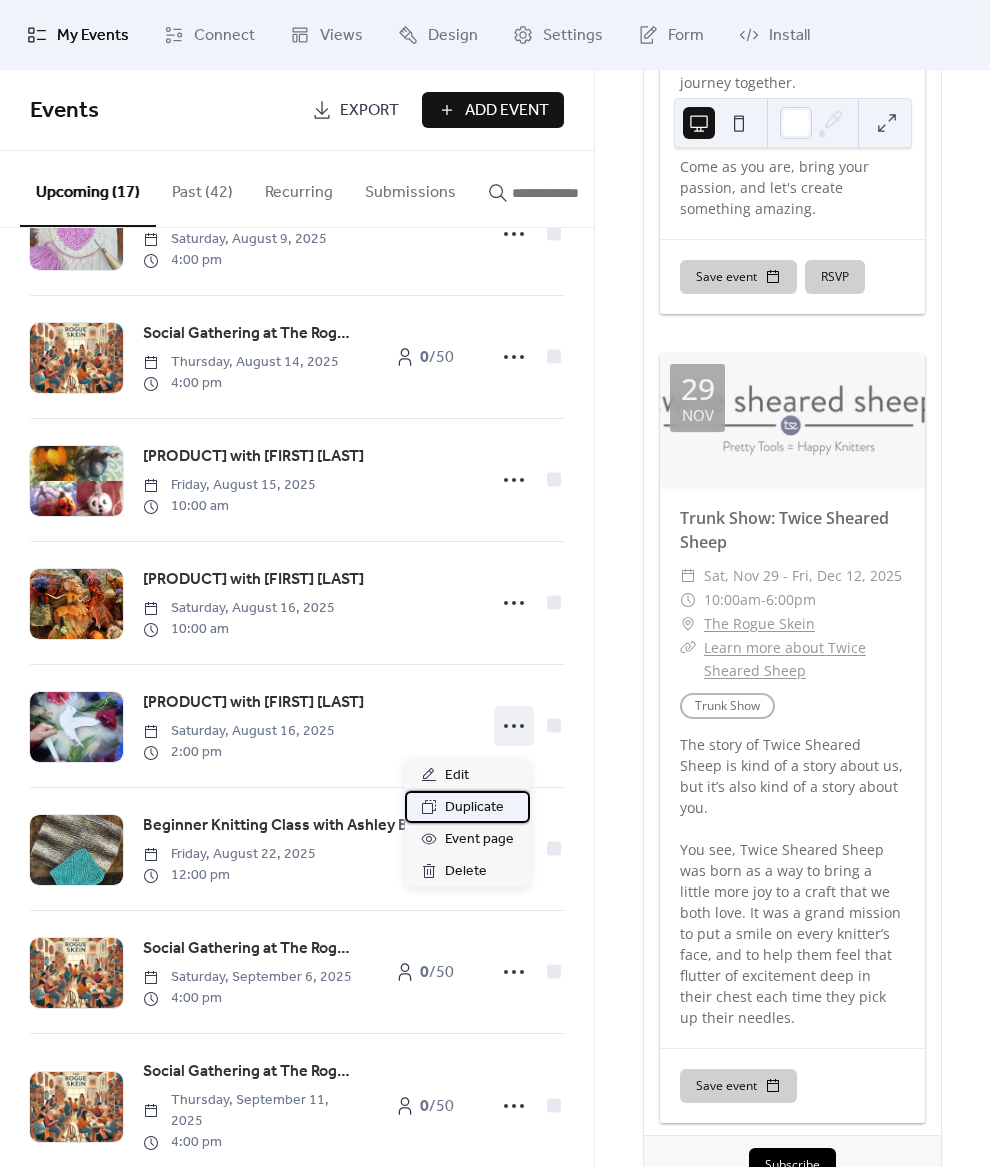 click on "Duplicate" at bounding box center [474, 808] 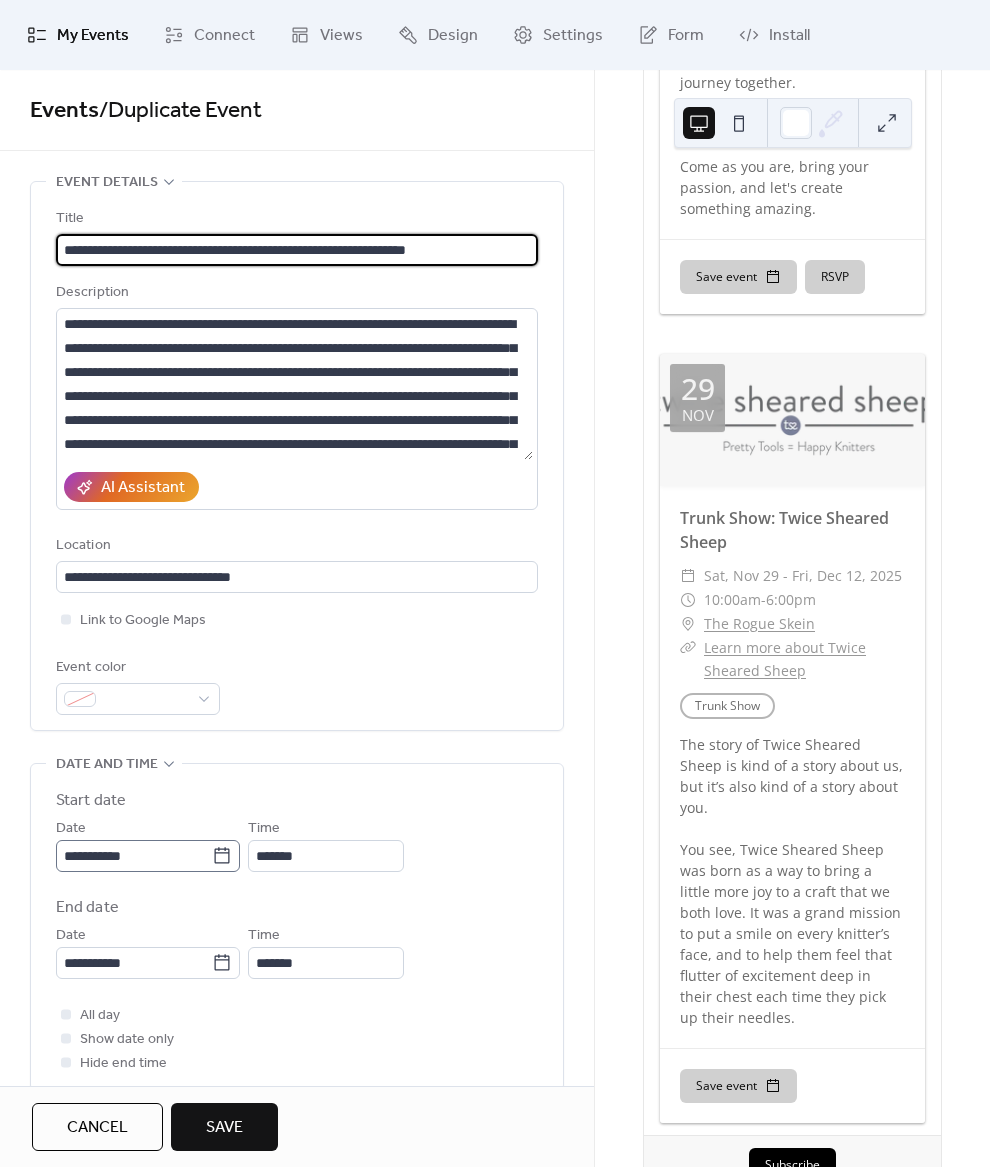 type on "**********" 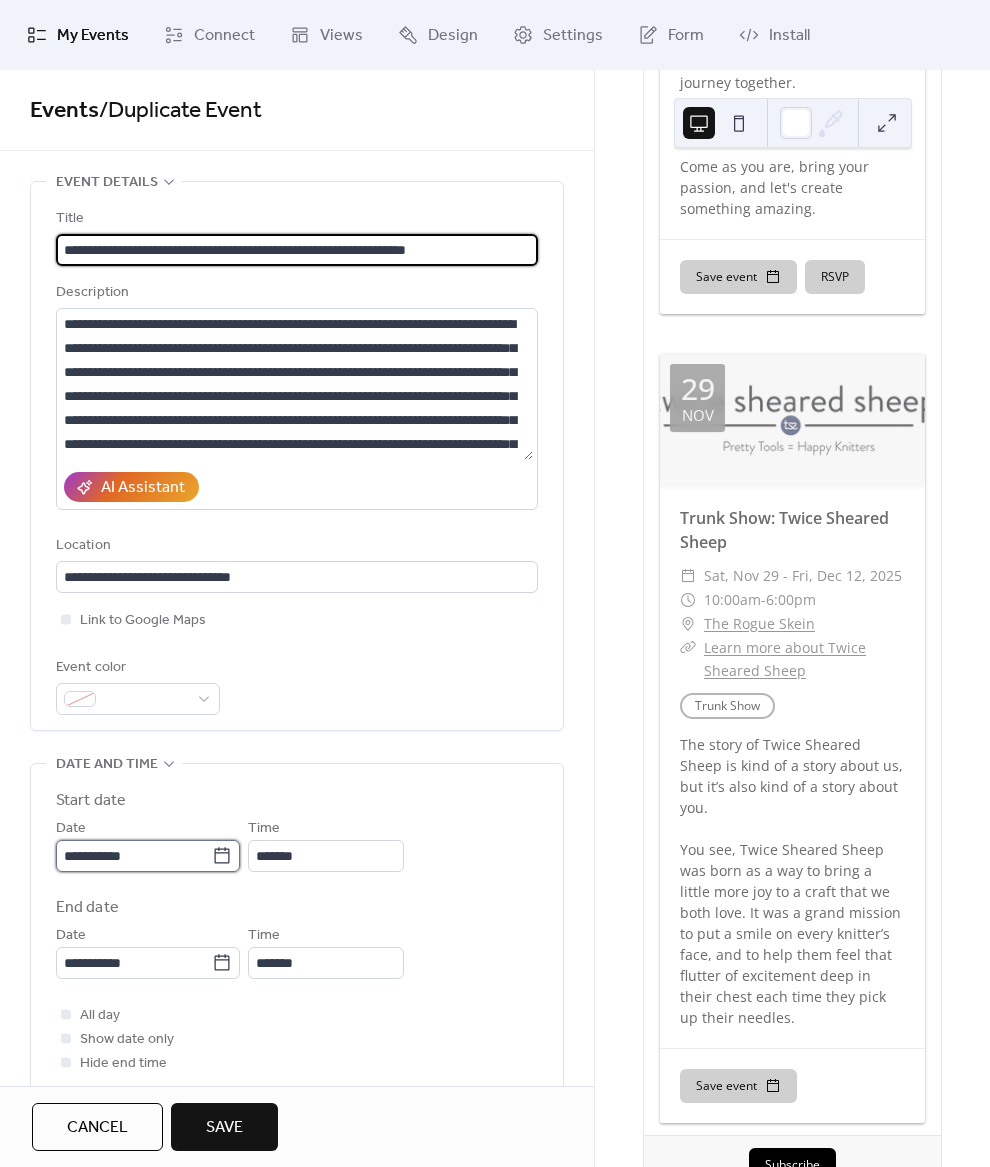 click on "**********" at bounding box center (134, 856) 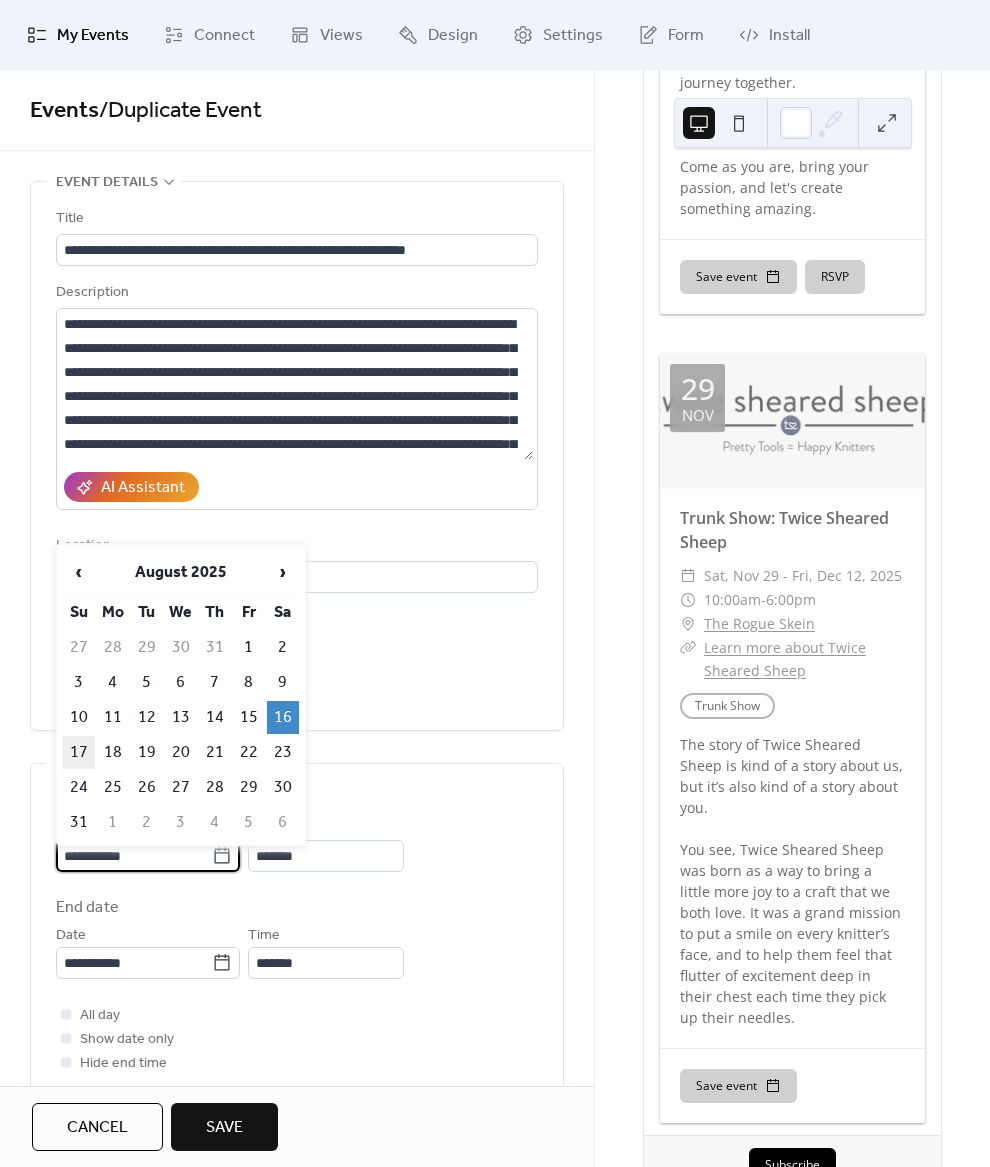 click on "17" at bounding box center (79, 752) 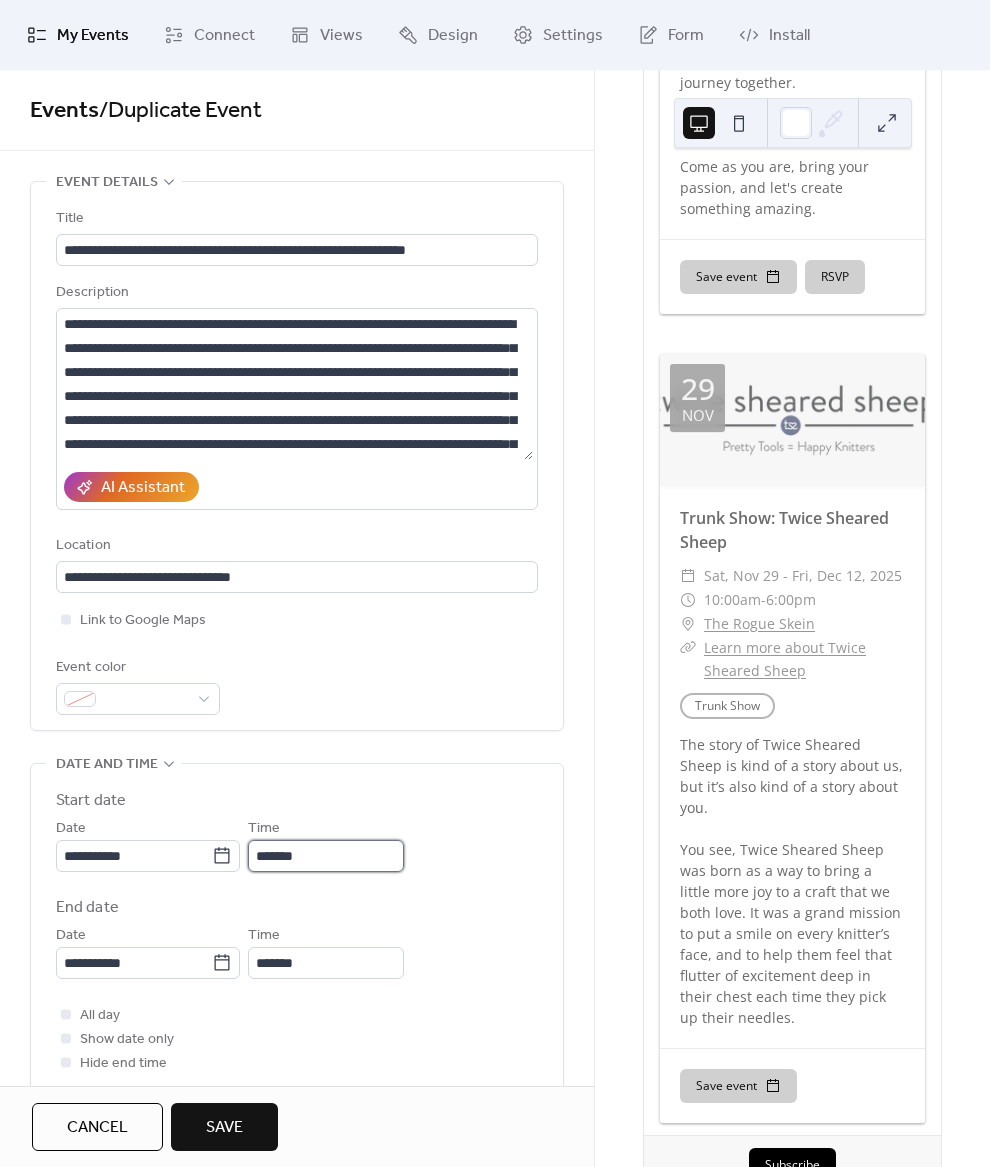 click on "*******" at bounding box center (326, 856) 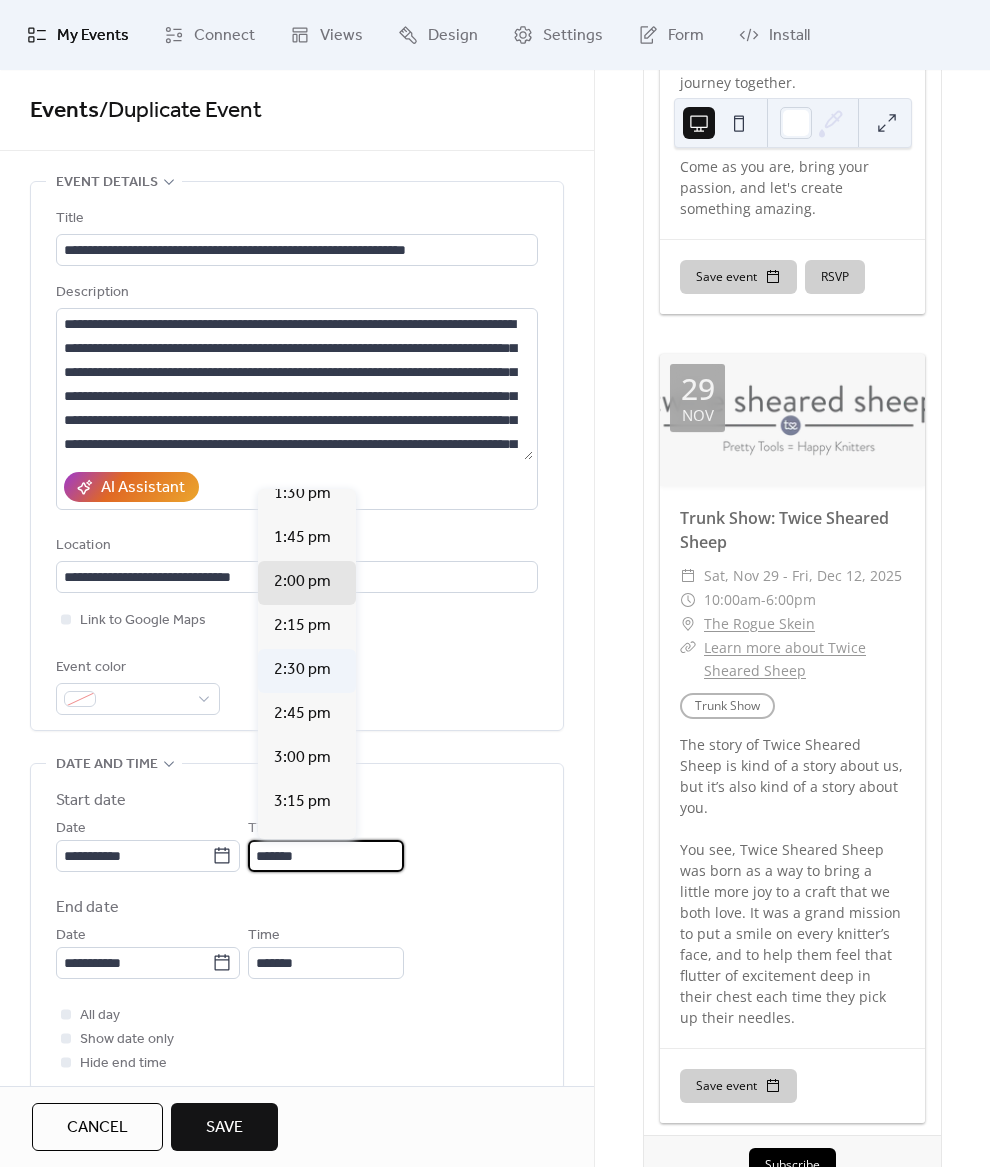 scroll, scrollTop: 2264, scrollLeft: 0, axis: vertical 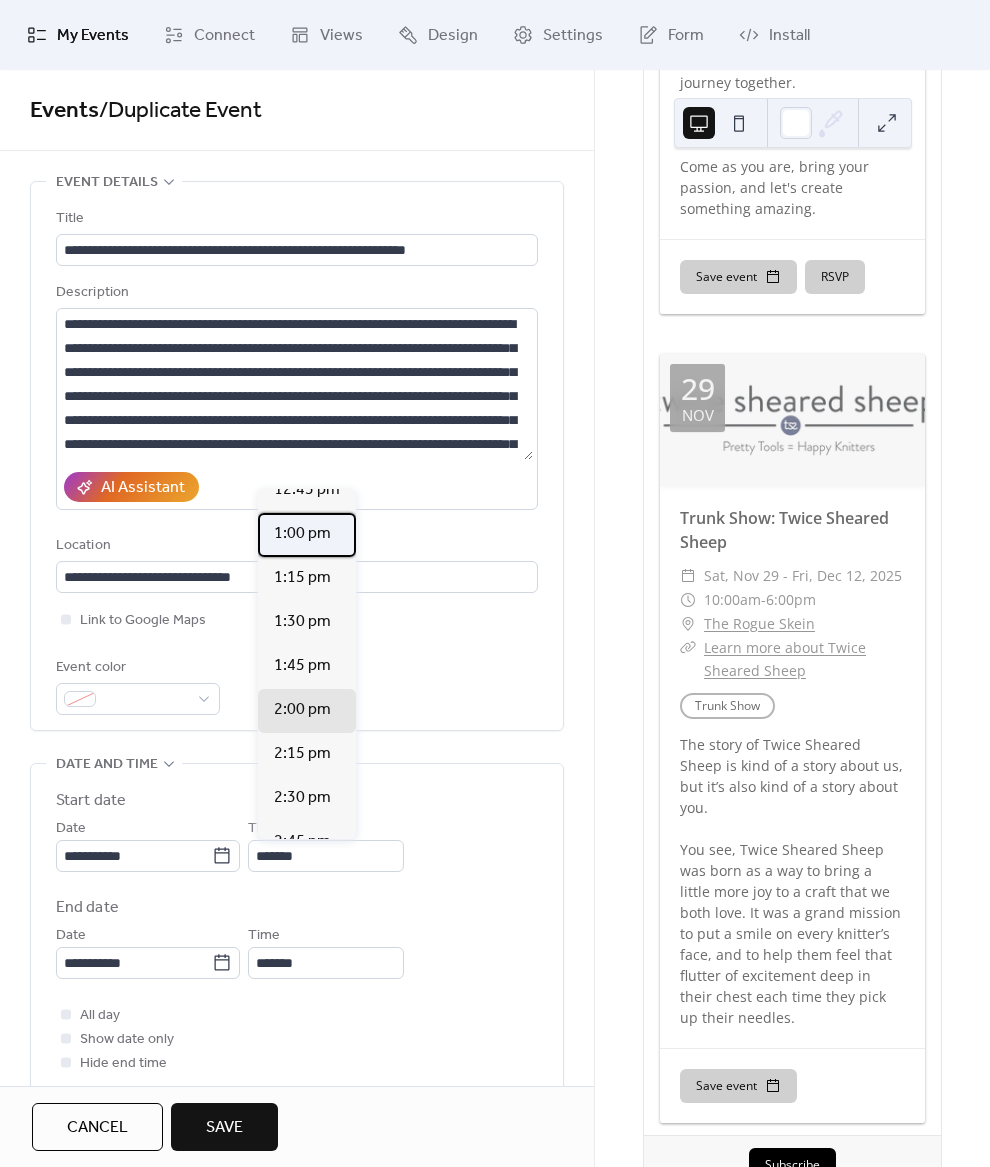 click on "1:00 pm" at bounding box center (302, 534) 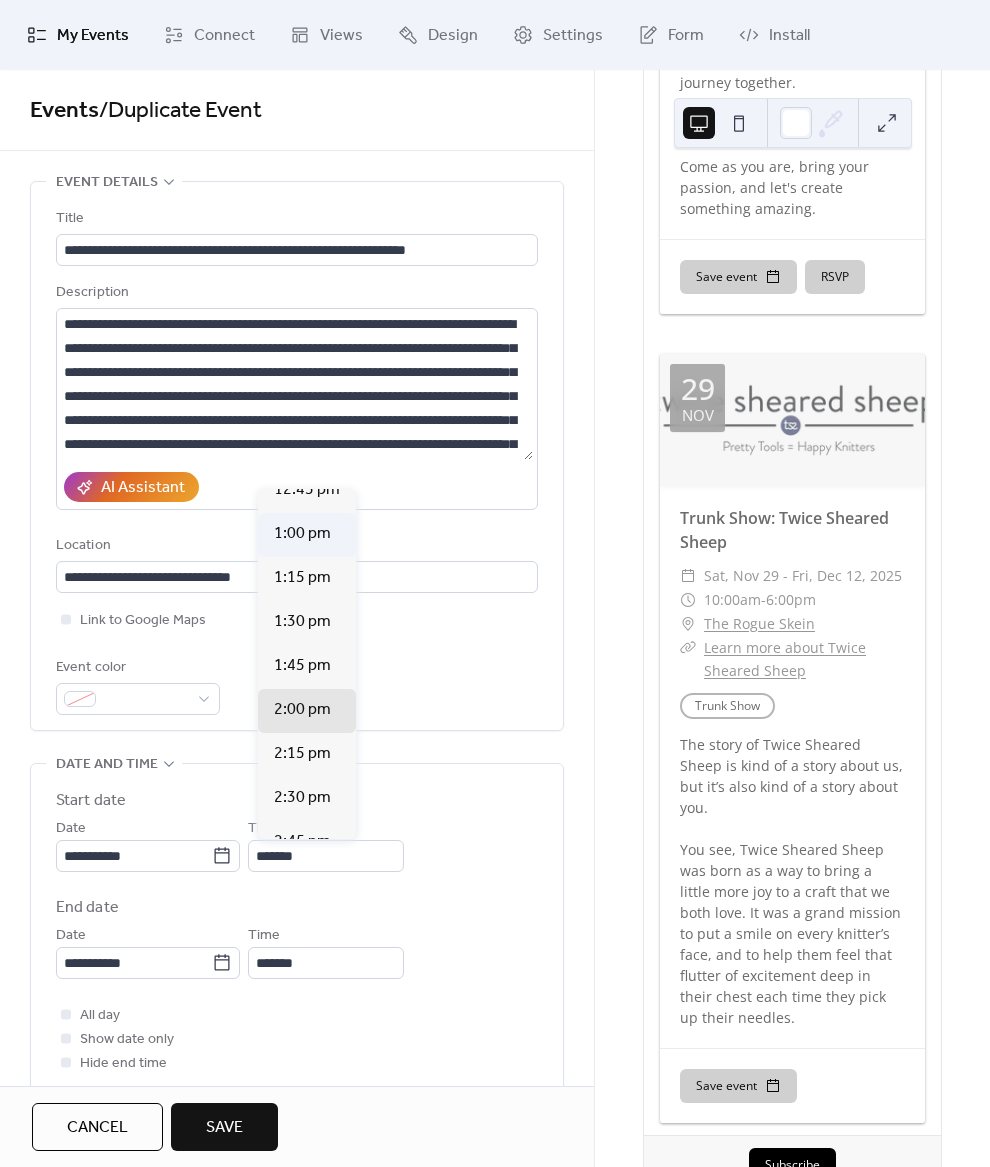 type on "*******" 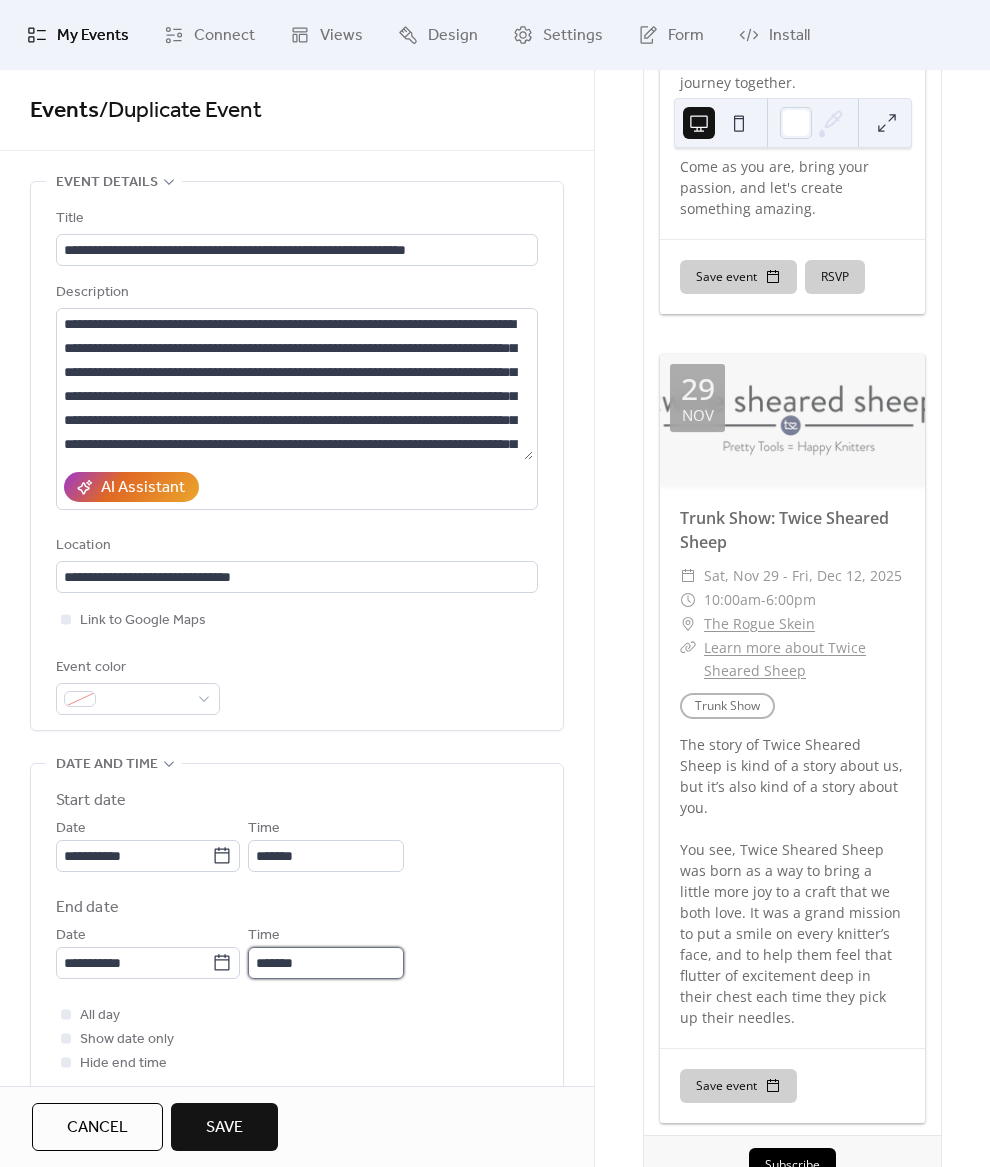 click on "*******" at bounding box center (326, 963) 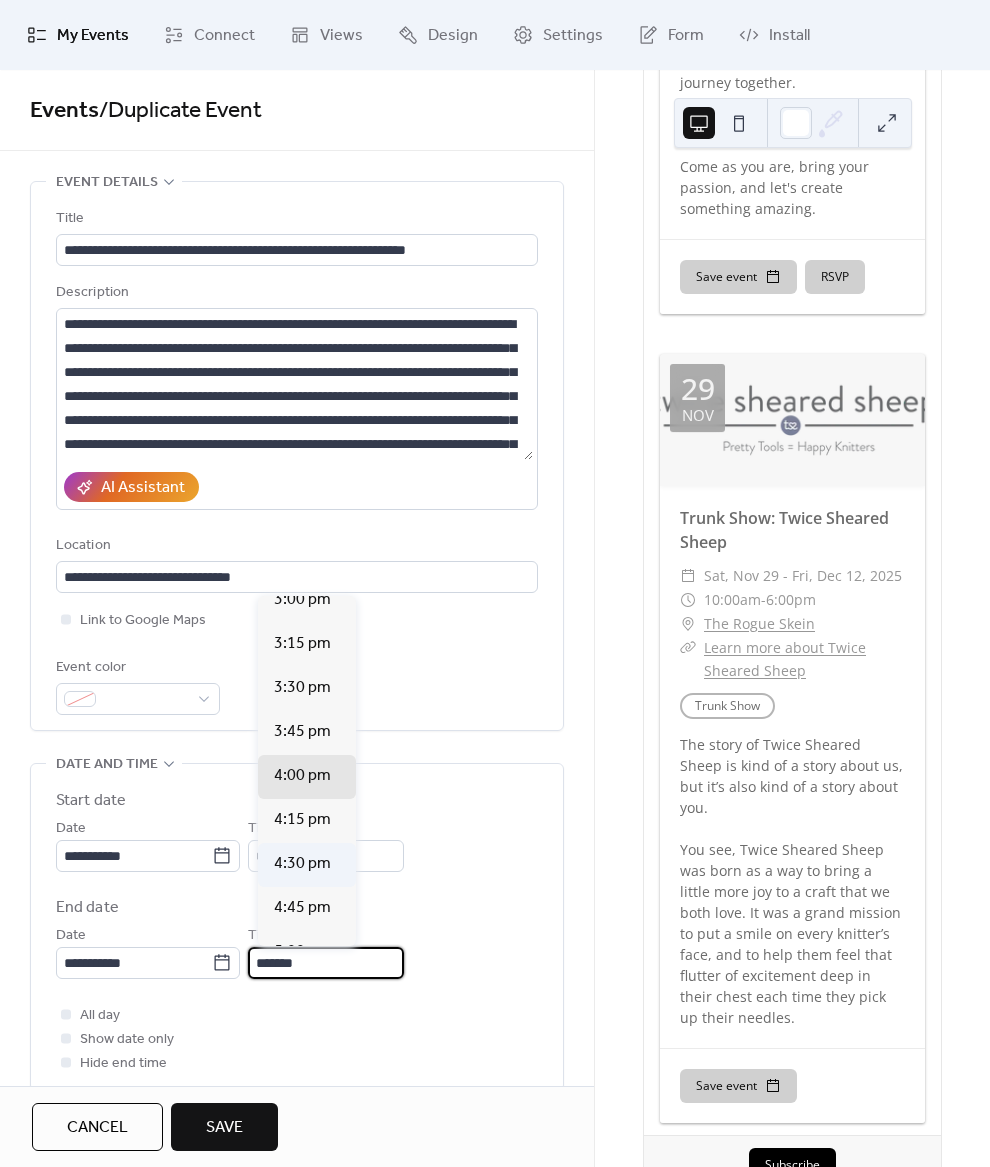 scroll, scrollTop: 284, scrollLeft: 0, axis: vertical 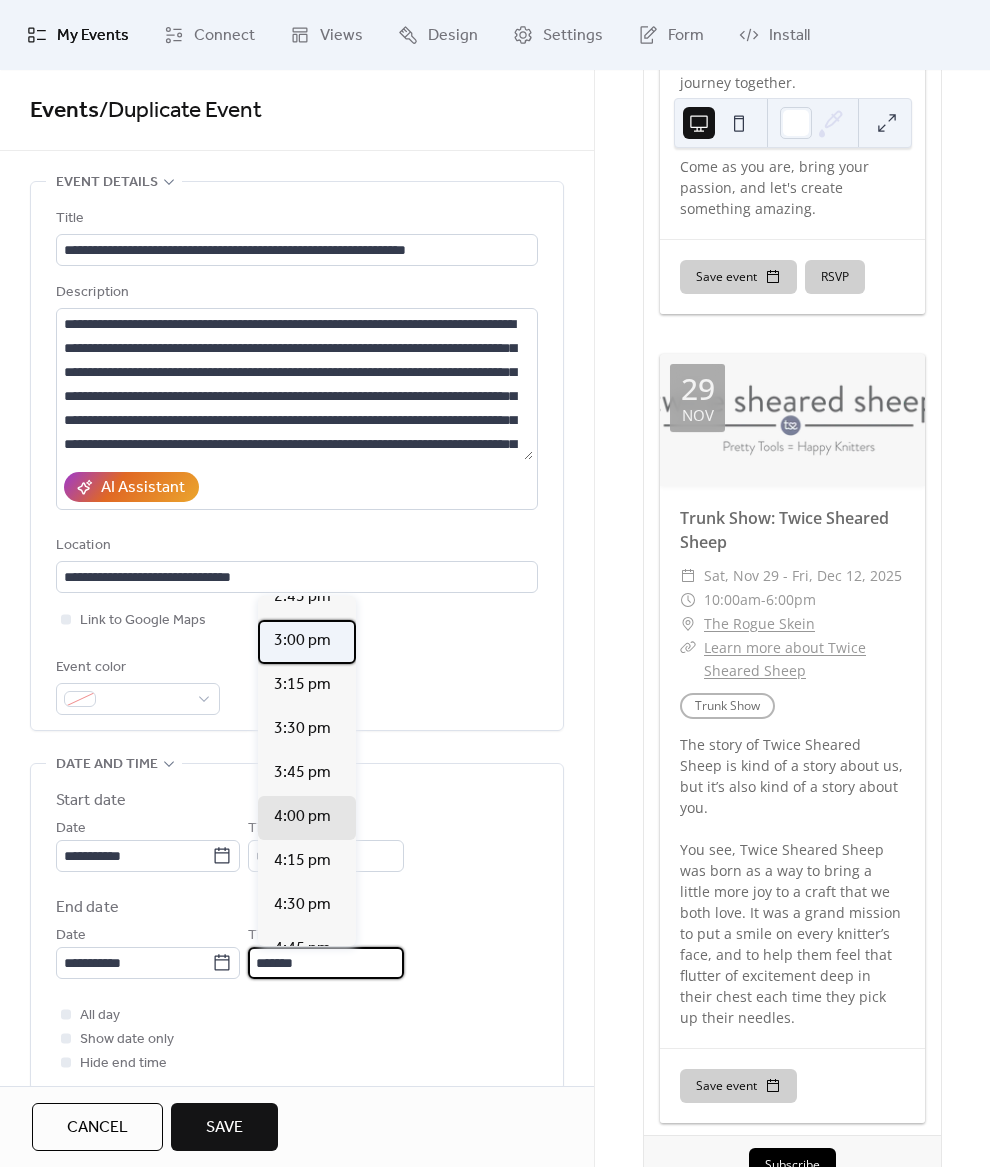 click on "3:00 pm" at bounding box center [302, 641] 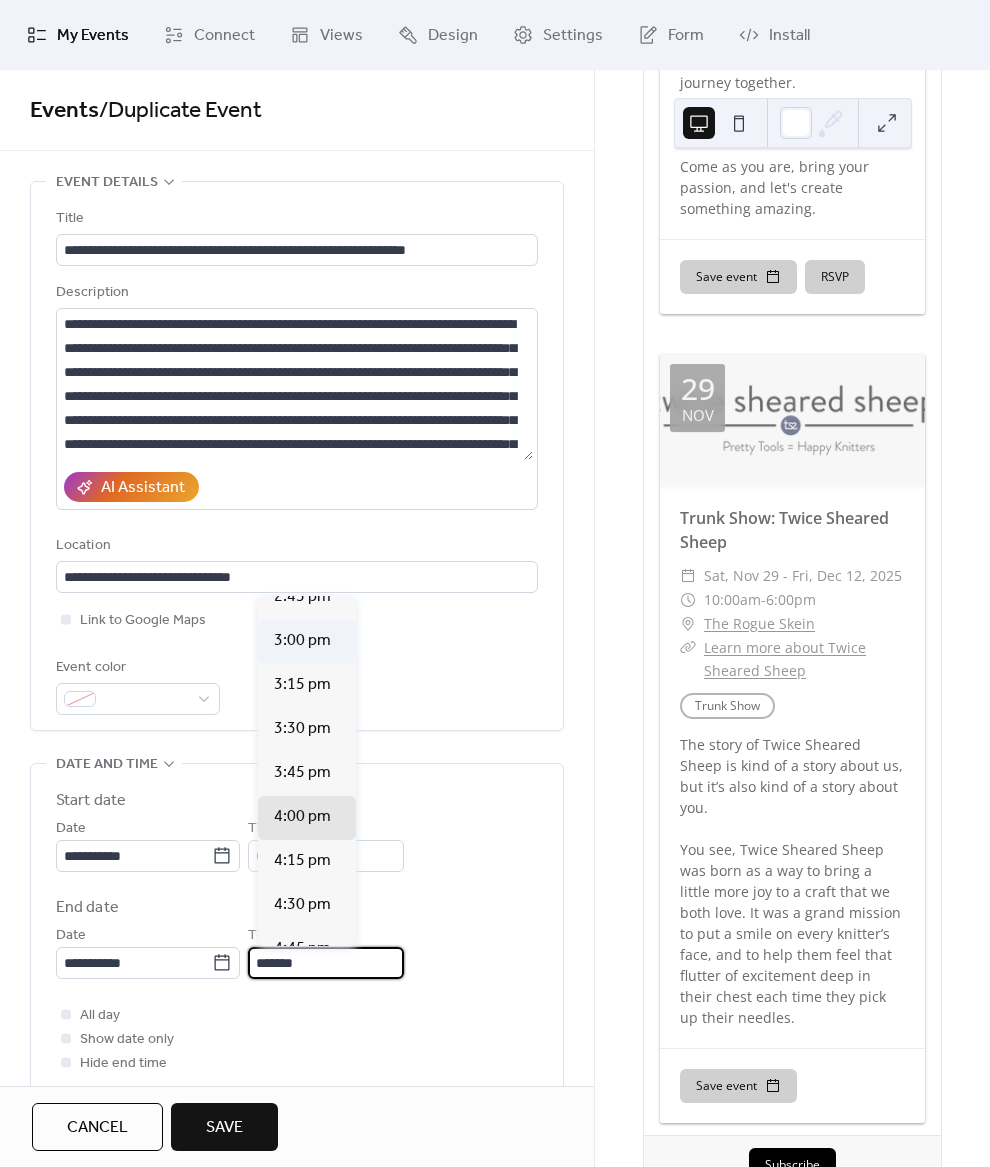 type on "*******" 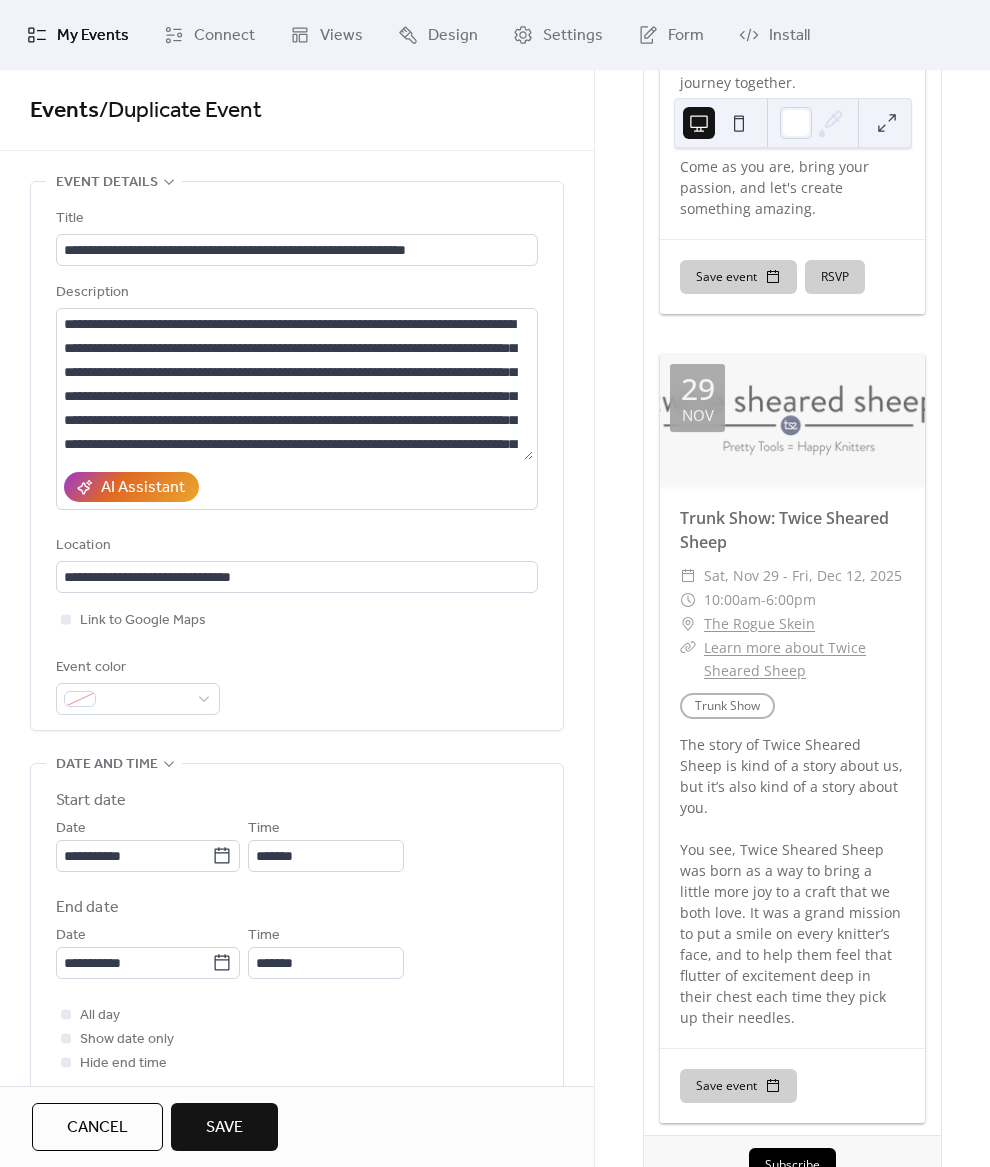 click on "Save" at bounding box center (224, 1128) 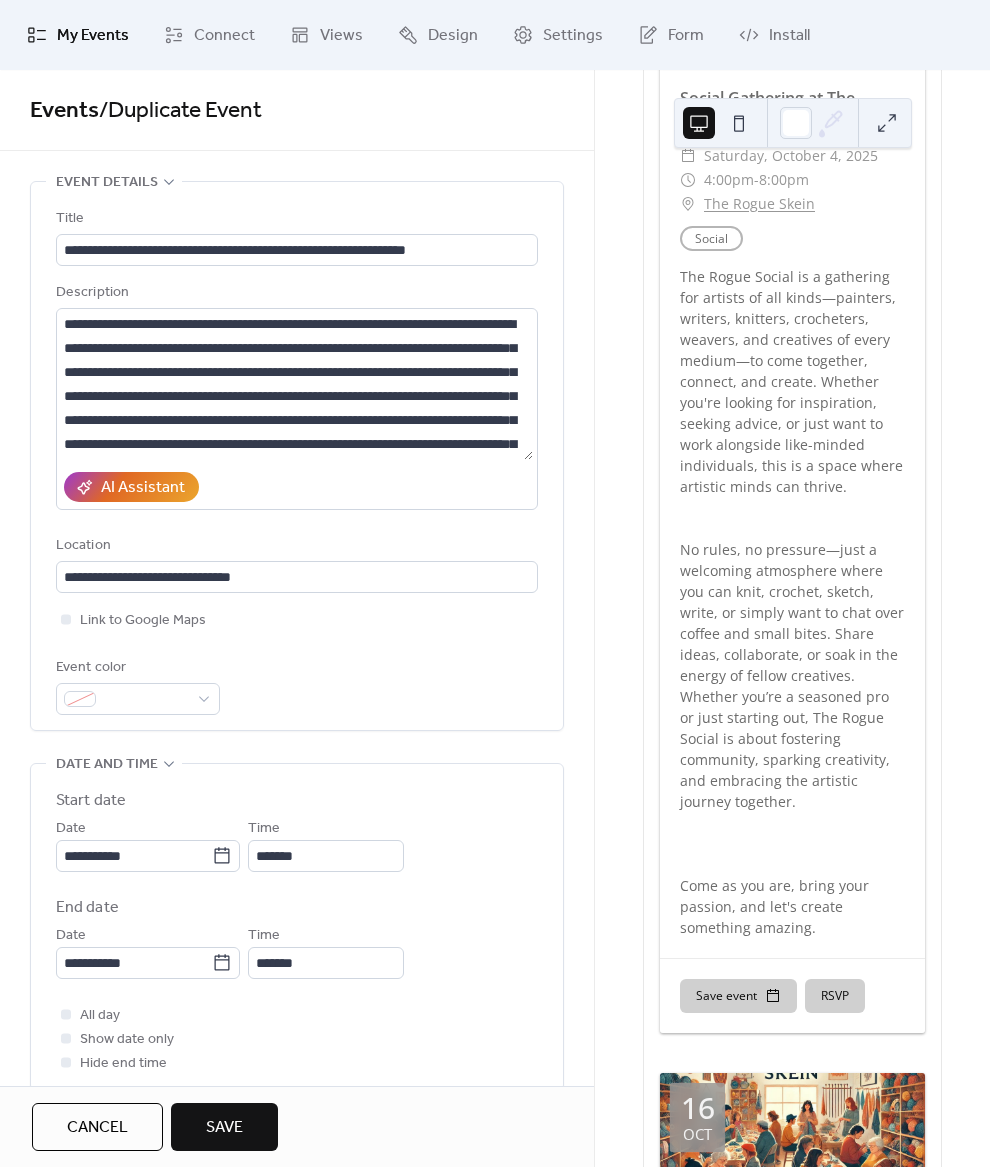 scroll, scrollTop: 18959, scrollLeft: 0, axis: vertical 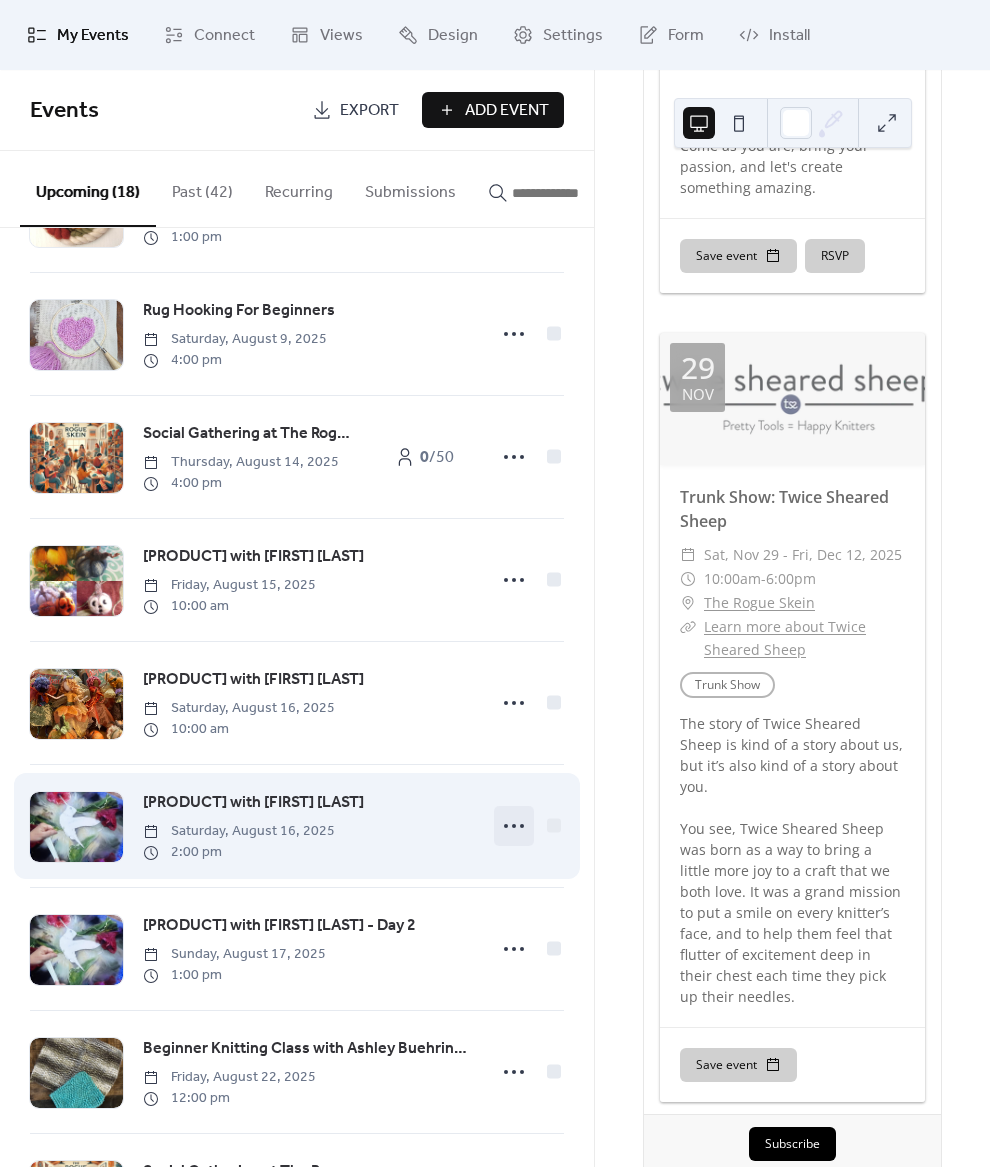 click 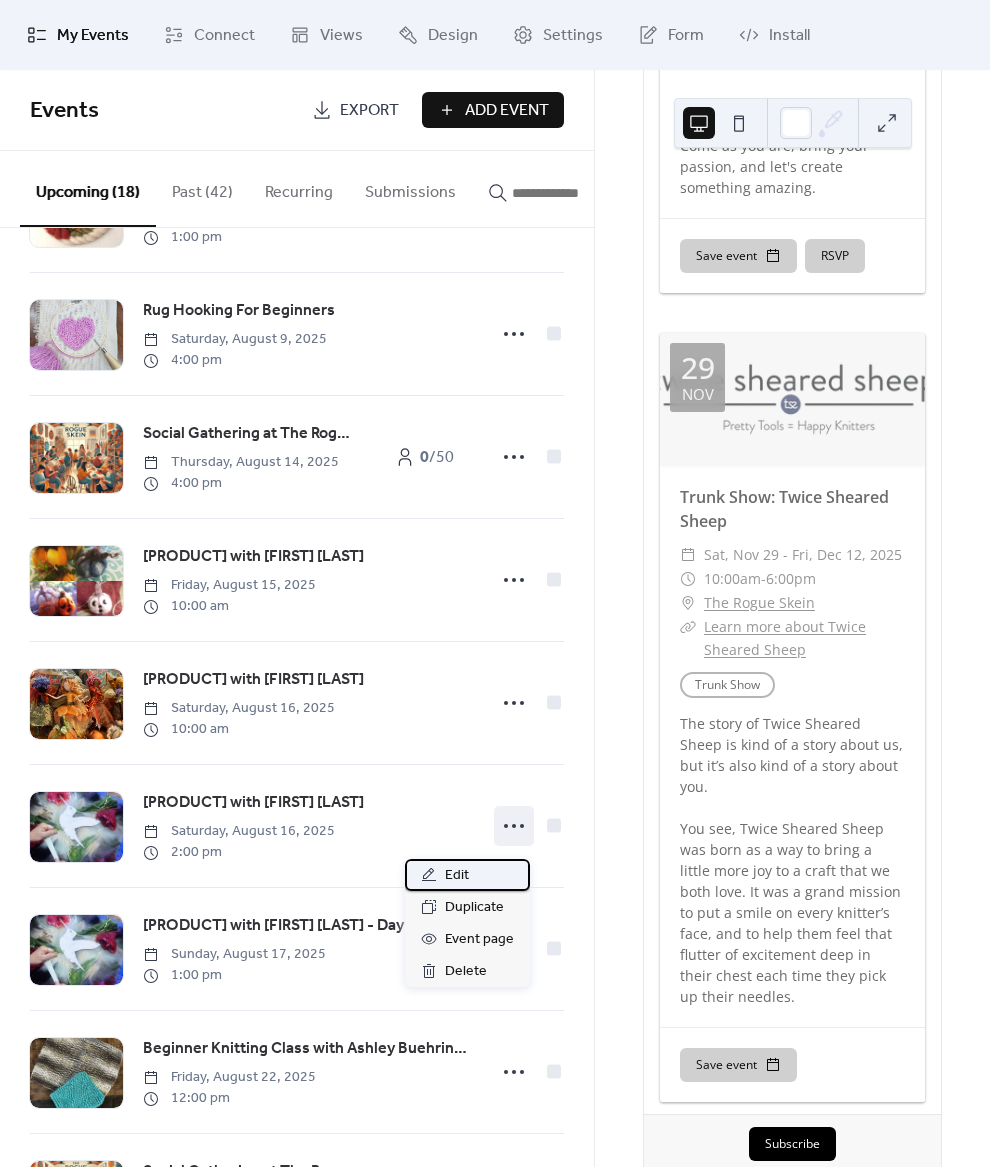 click on "Edit" at bounding box center (467, 875) 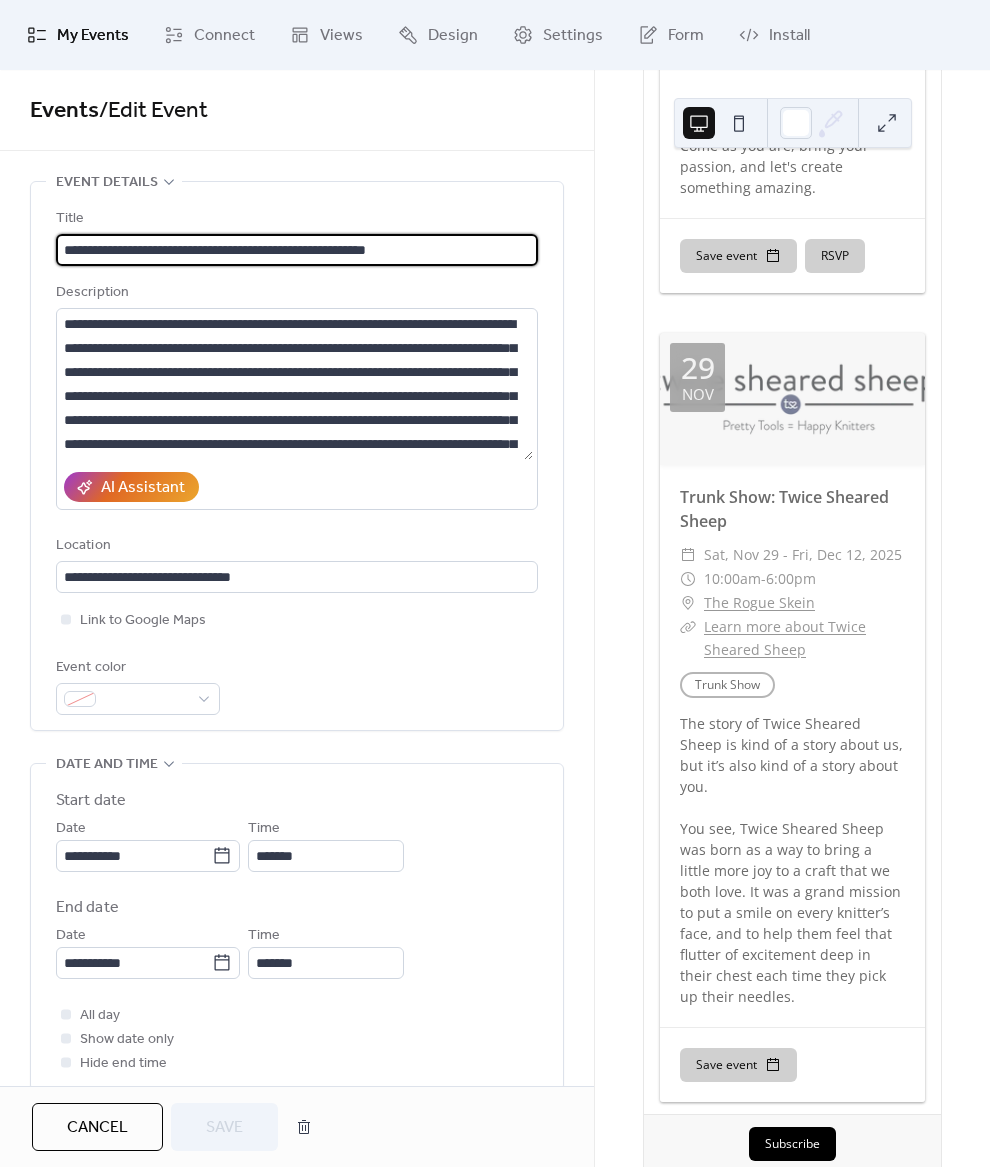 click on "**********" at bounding box center (297, 250) 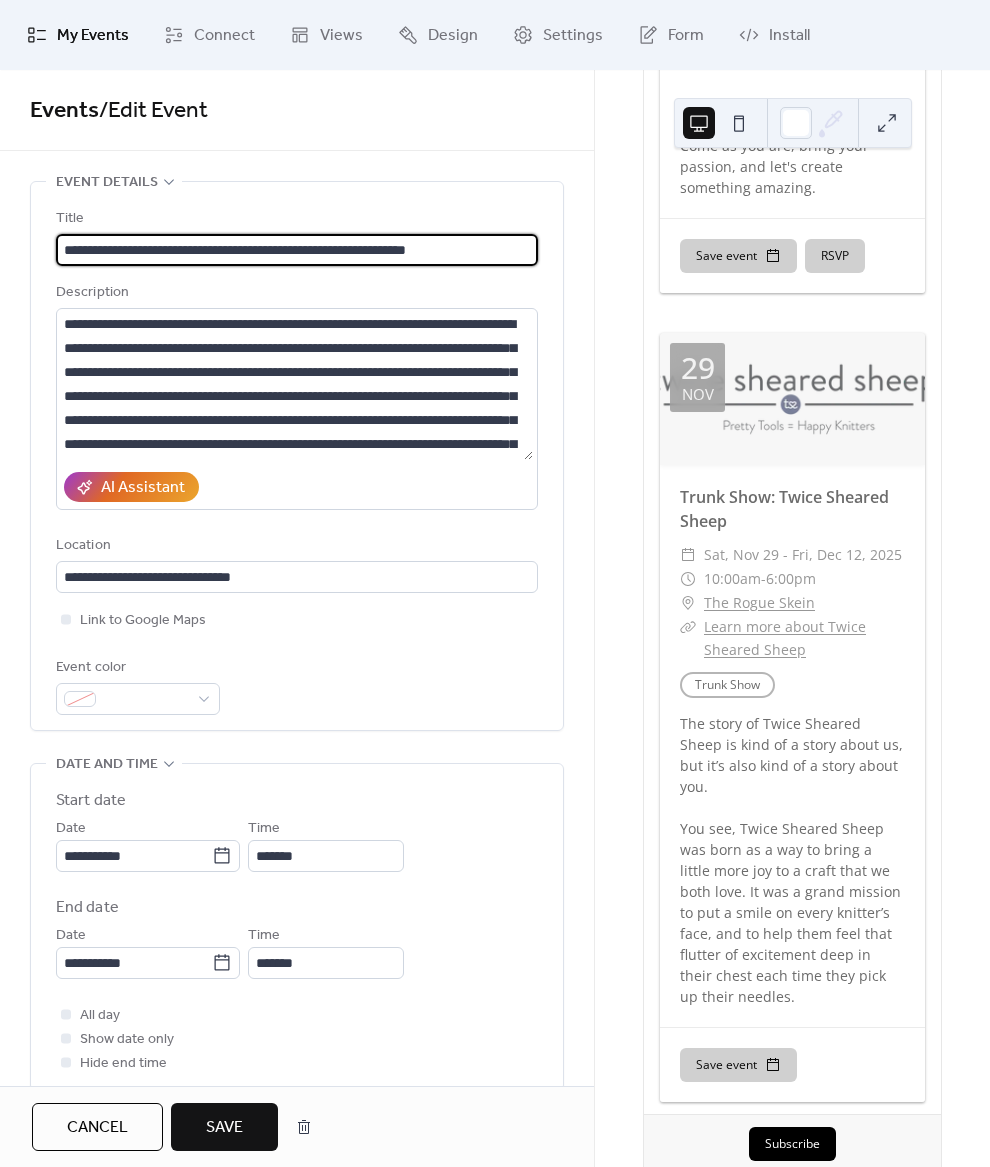 type on "**********" 